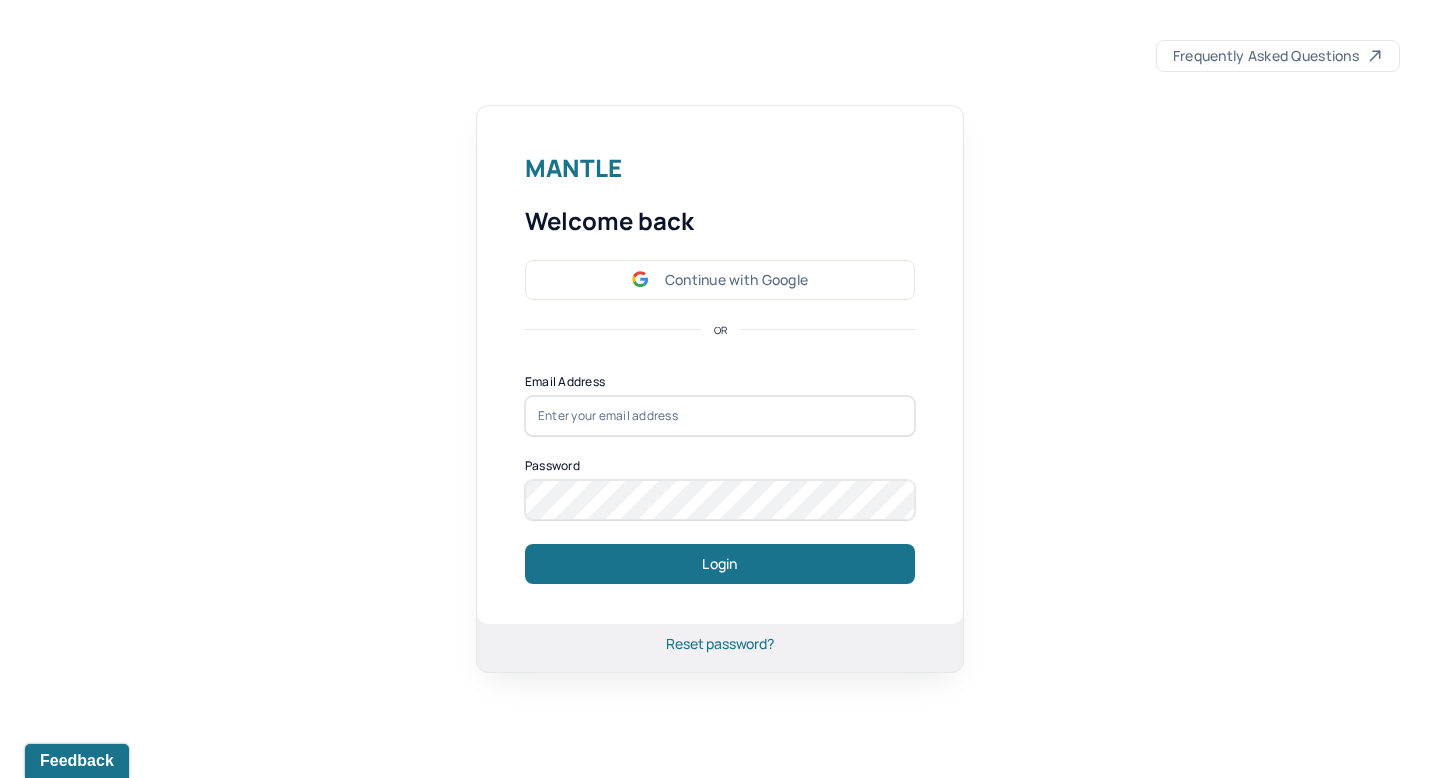 scroll, scrollTop: 0, scrollLeft: 0, axis: both 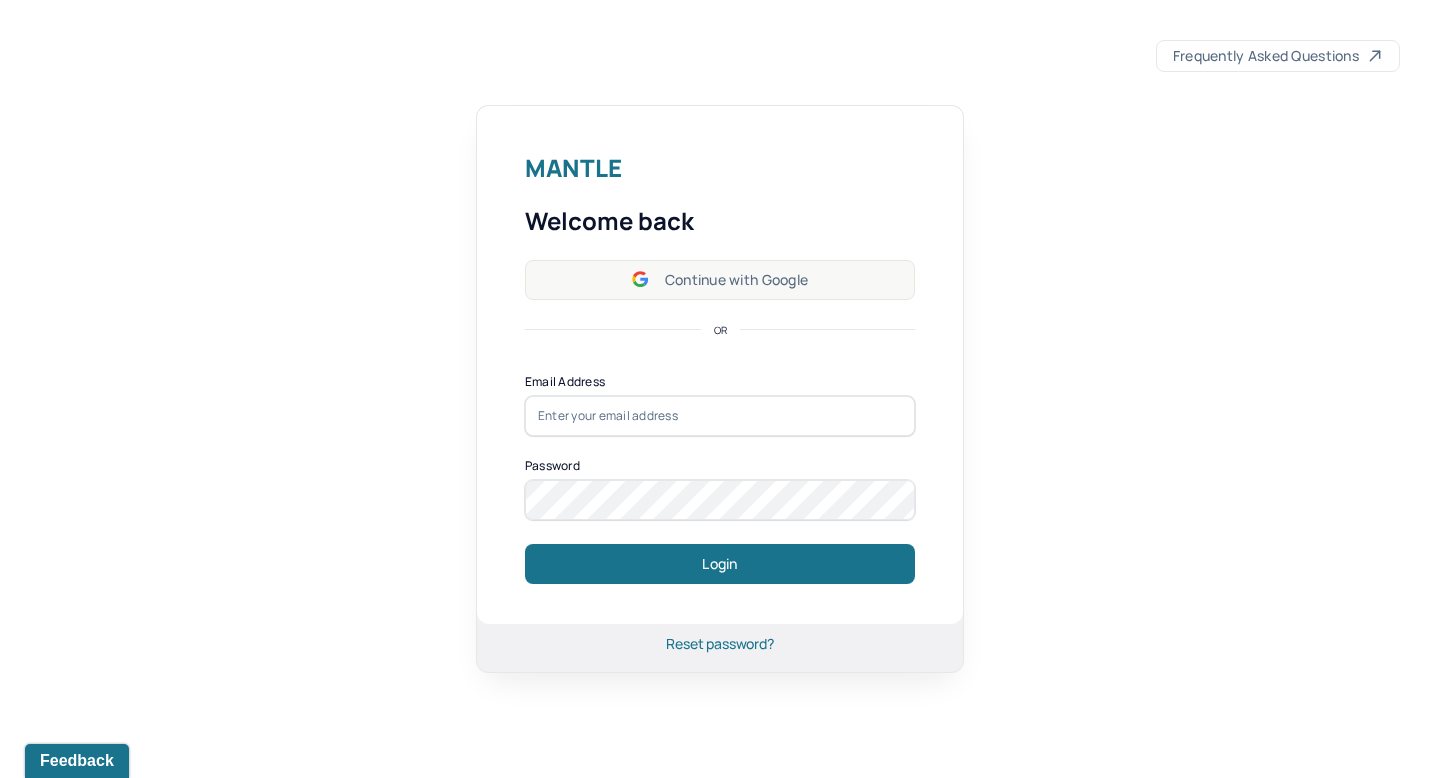 click on "Continue with Google" at bounding box center (720, 280) 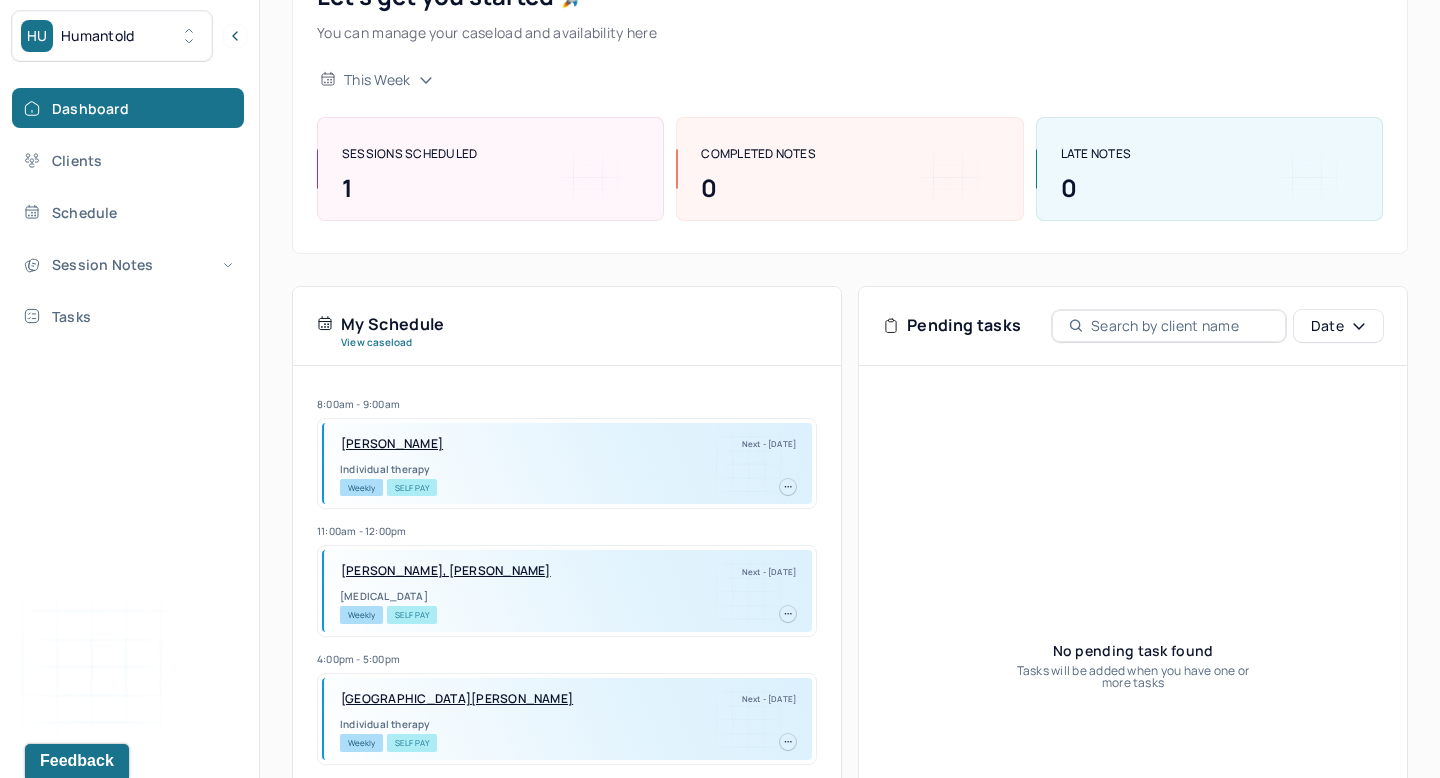 scroll, scrollTop: 197, scrollLeft: 0, axis: vertical 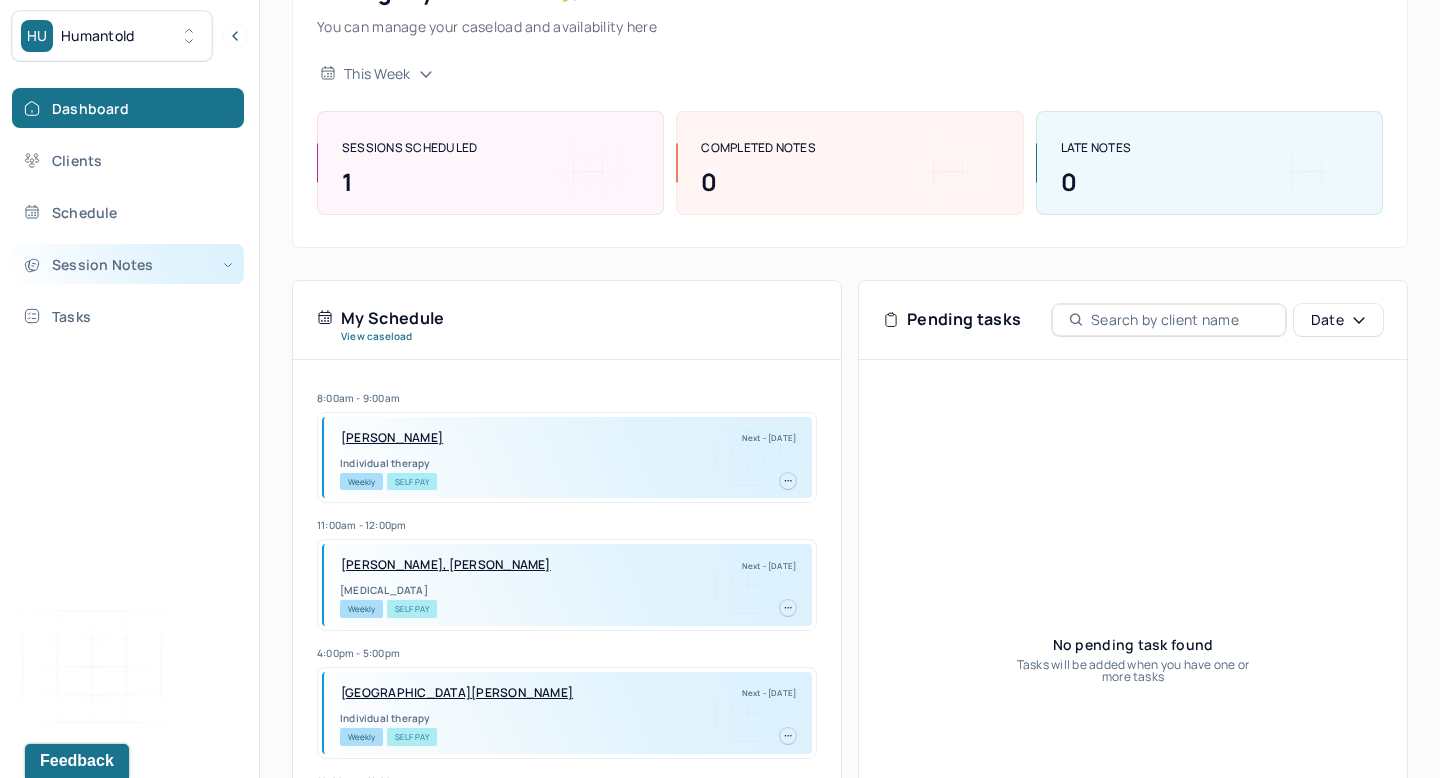click on "Session Notes" at bounding box center (128, 264) 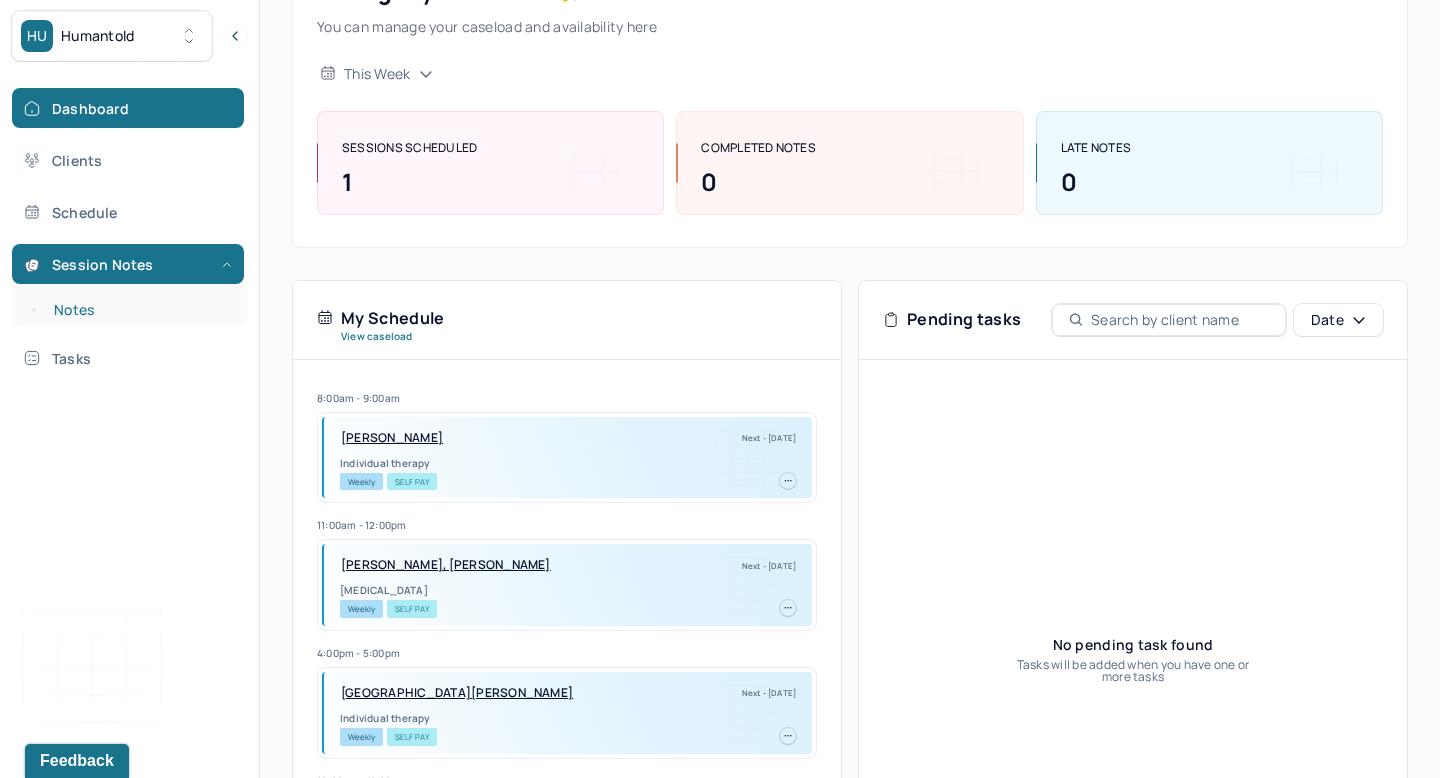 click on "Notes" at bounding box center (139, 310) 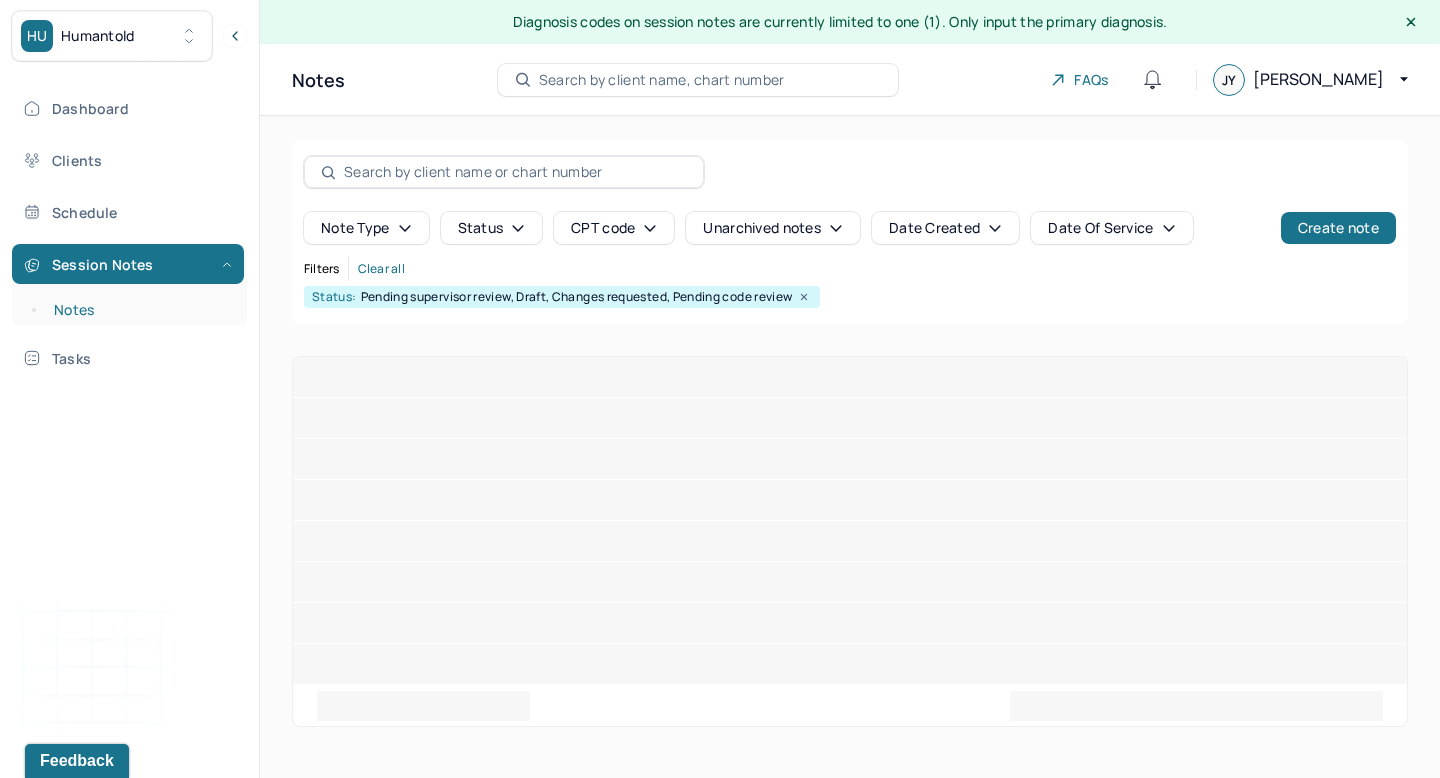 scroll, scrollTop: 0, scrollLeft: 0, axis: both 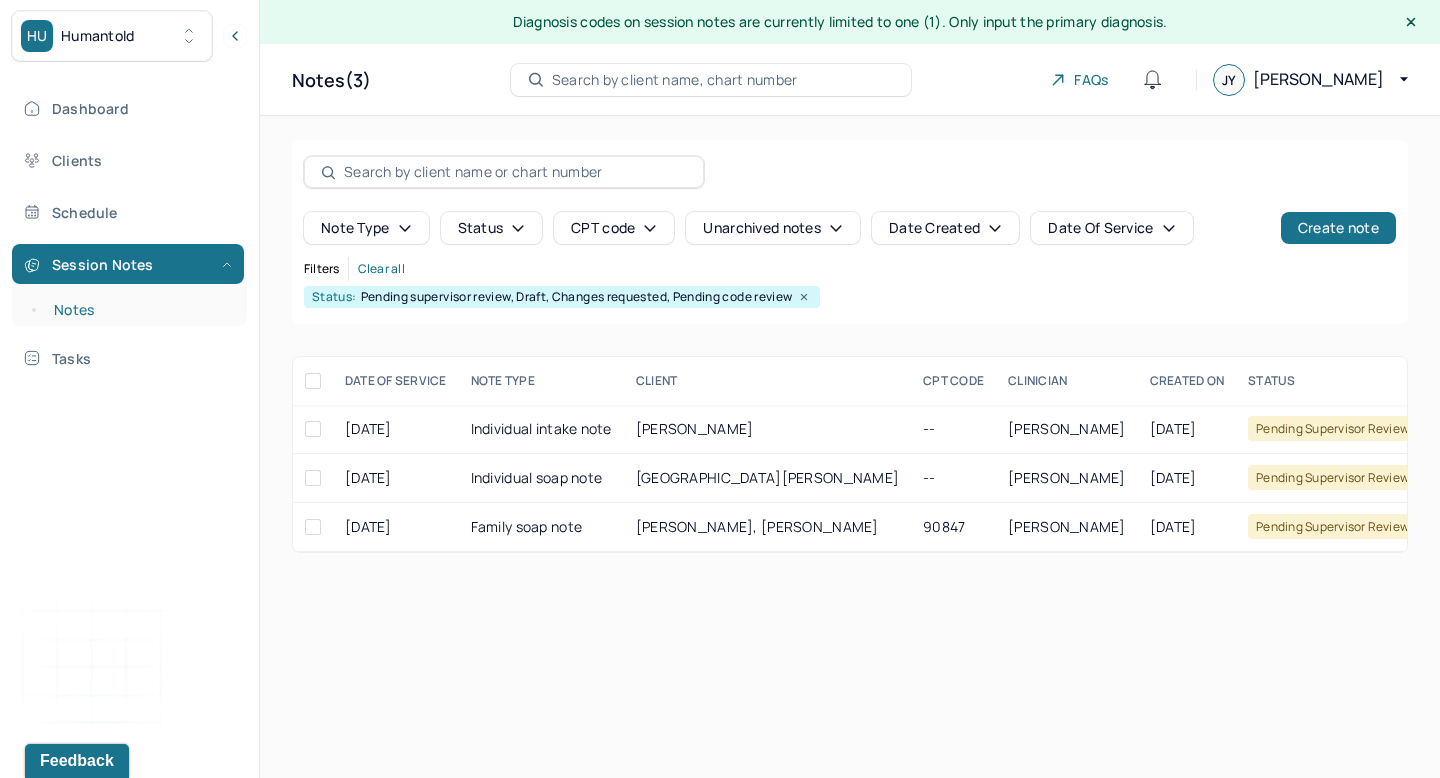 click on "Notes" at bounding box center [139, 310] 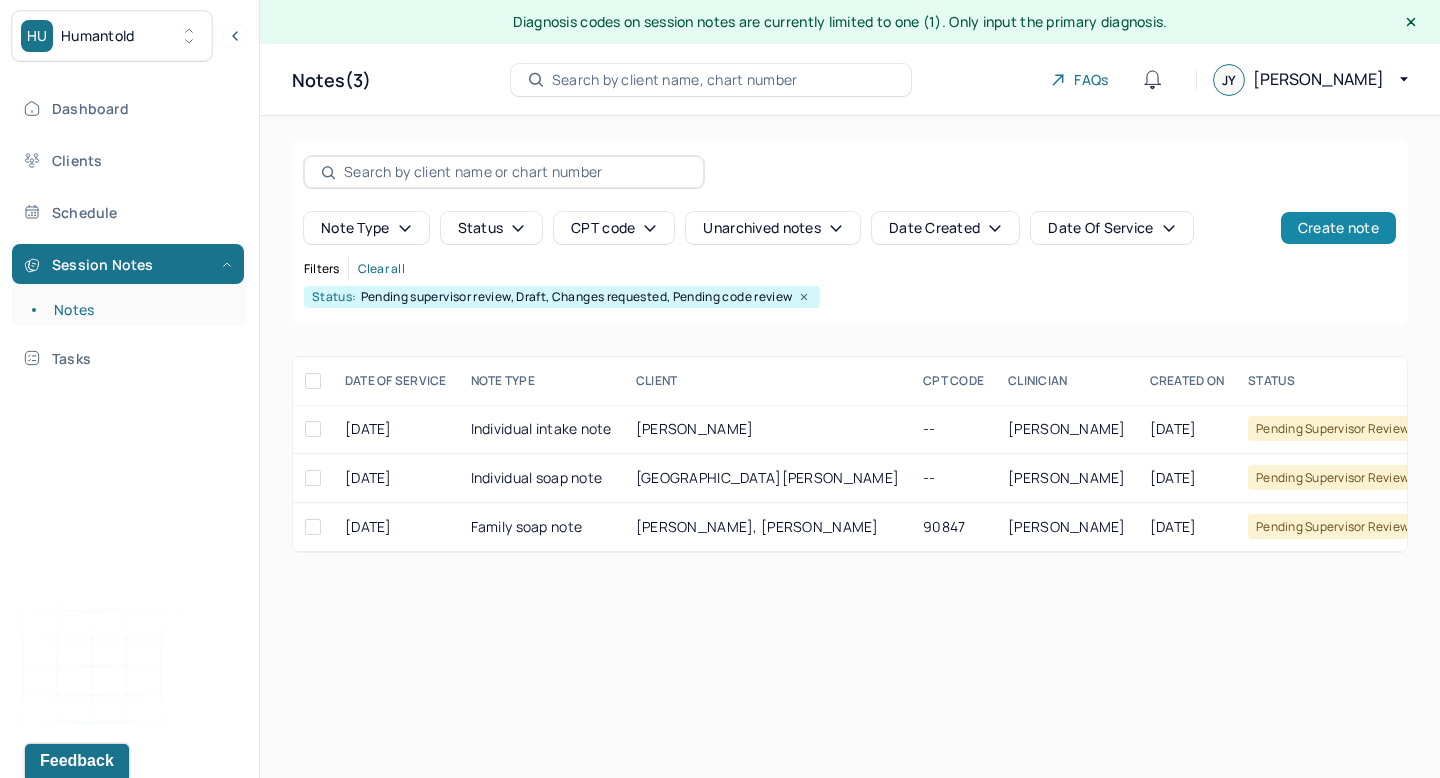 click on "Create note" at bounding box center [1338, 228] 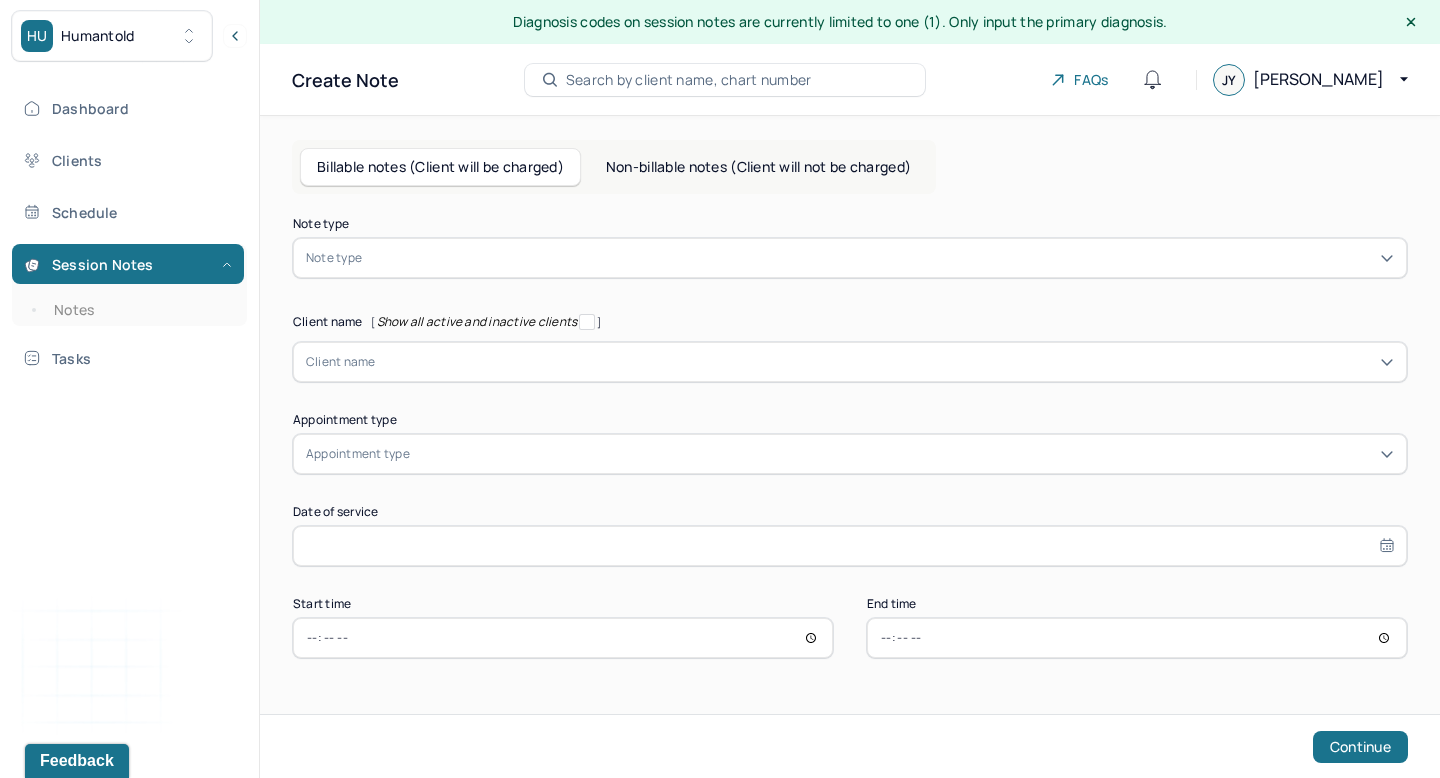 click at bounding box center [880, 258] 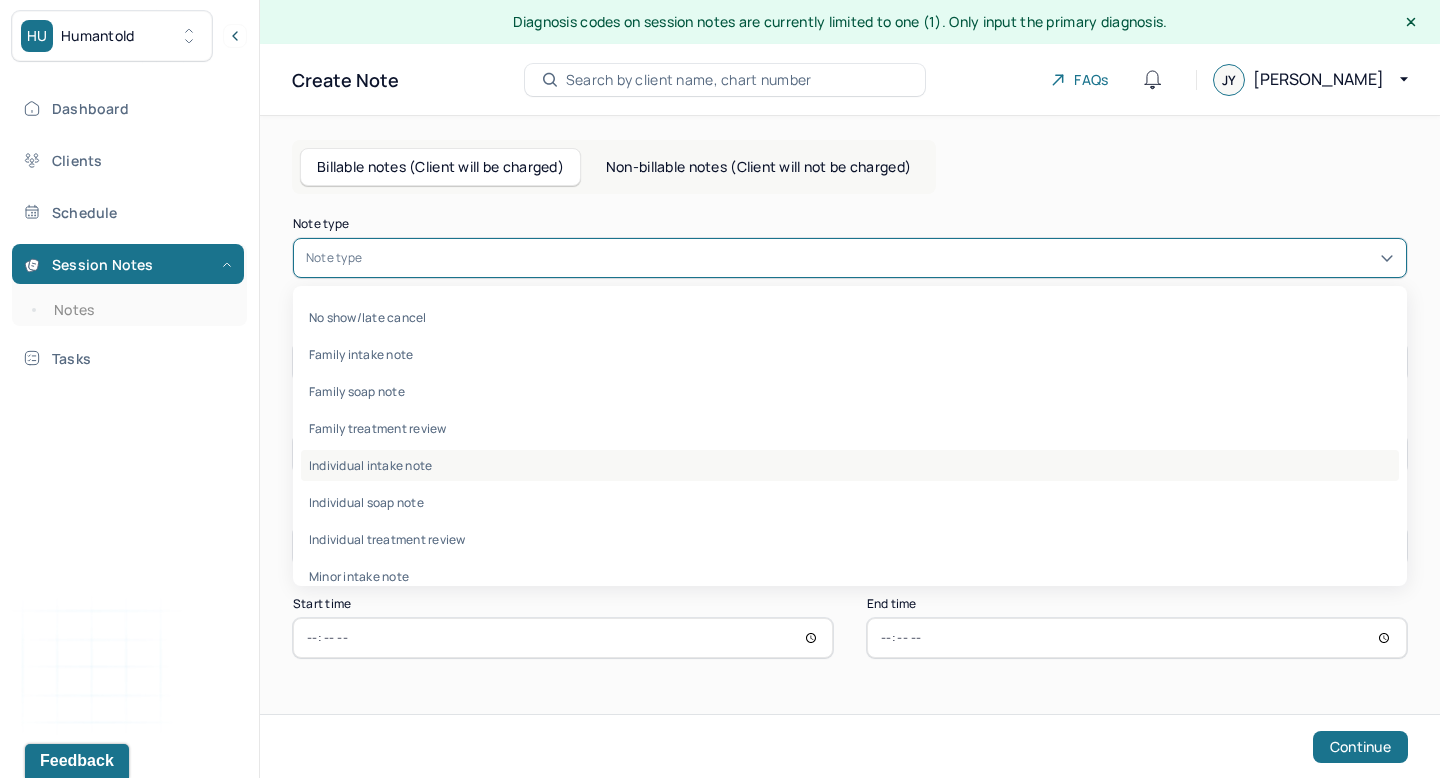 scroll, scrollTop: 96, scrollLeft: 0, axis: vertical 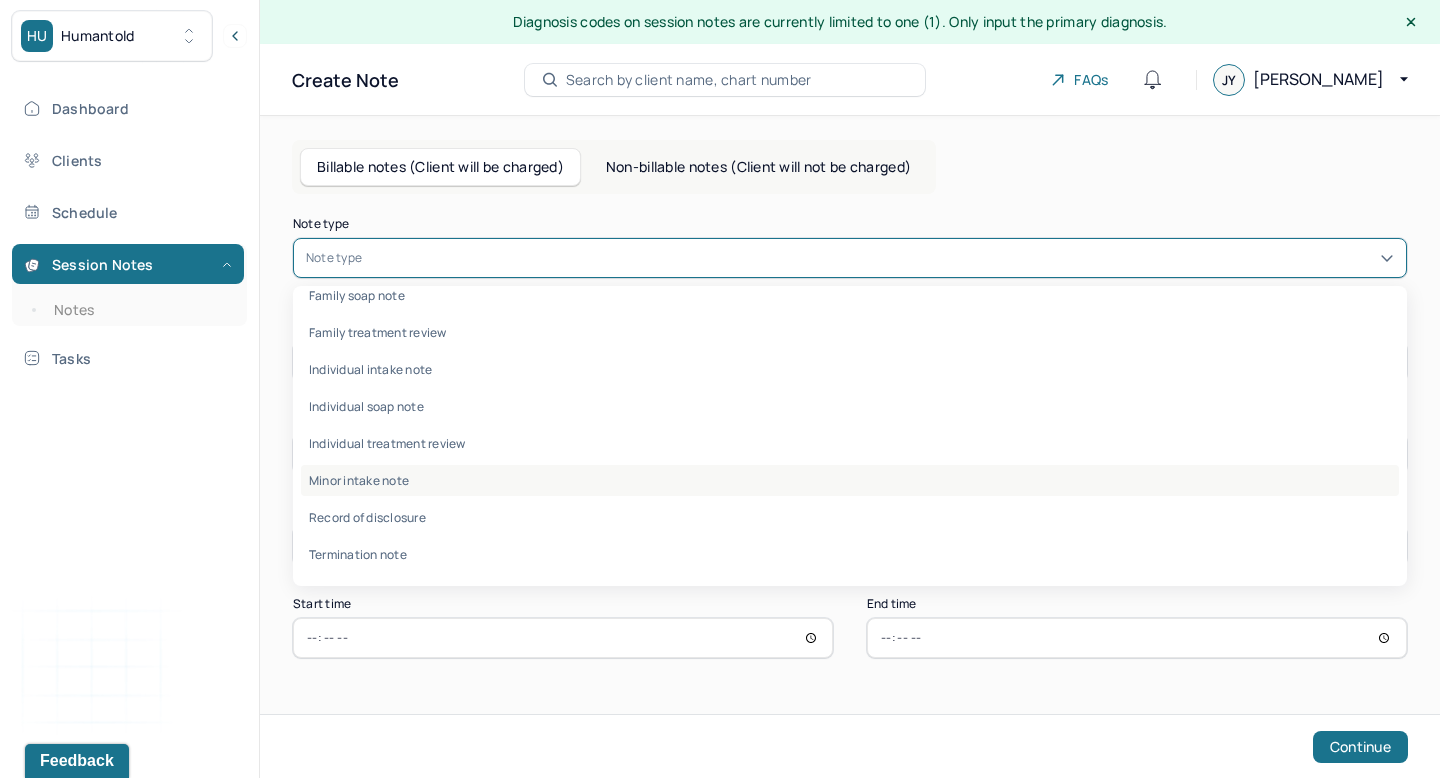 click on "Minor intake note" at bounding box center [850, 480] 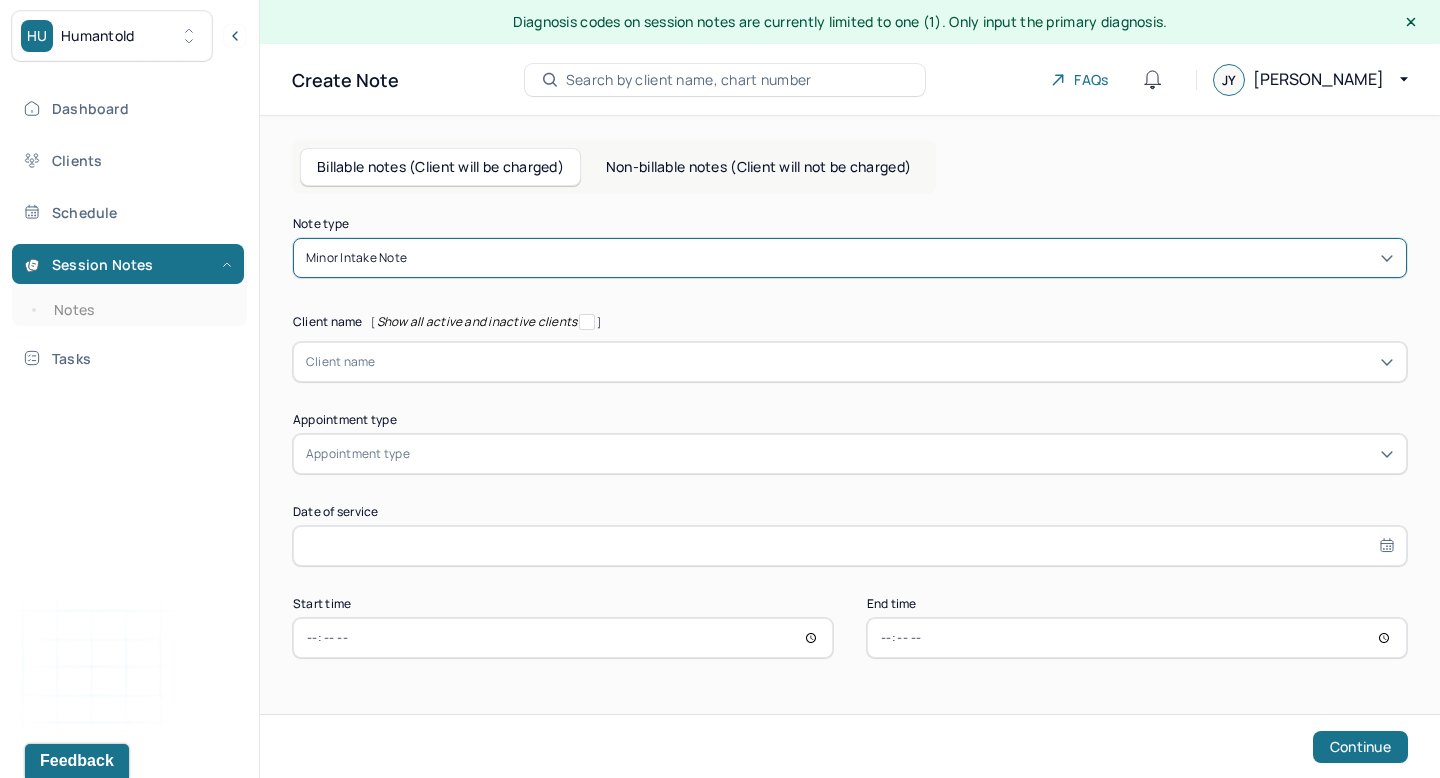 click at bounding box center (885, 362) 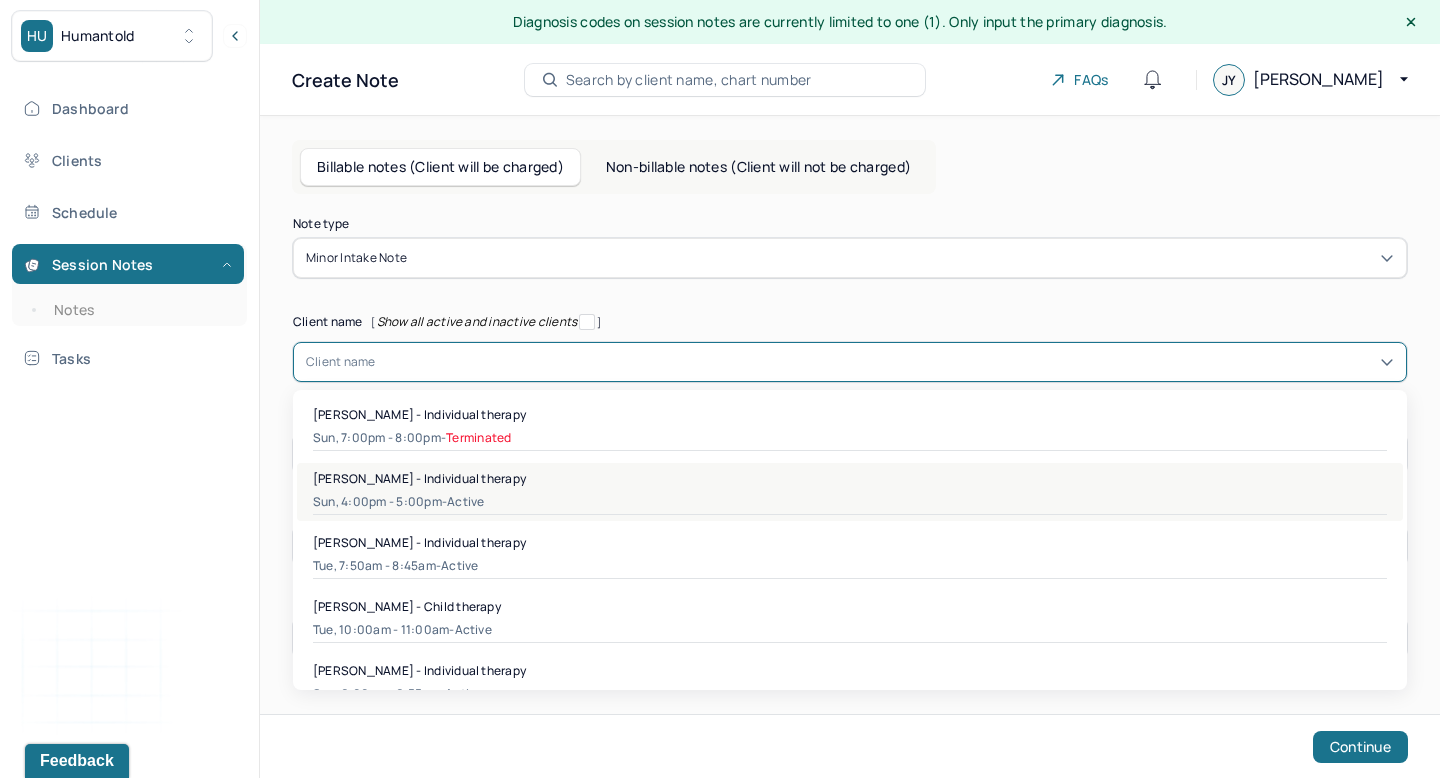 scroll, scrollTop: 124, scrollLeft: 0, axis: vertical 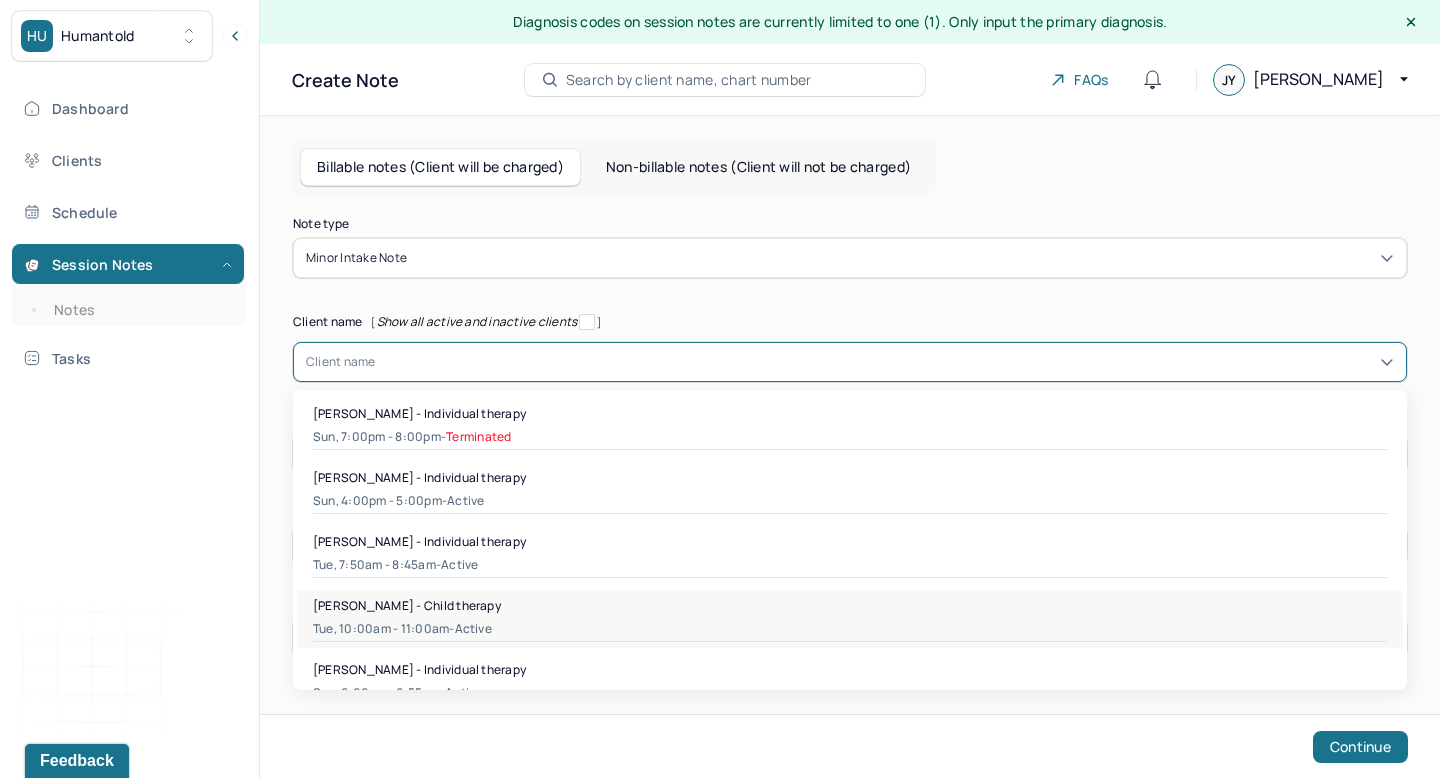 click on "Tue, 10:00am - 11:00am  -  active" at bounding box center [850, 629] 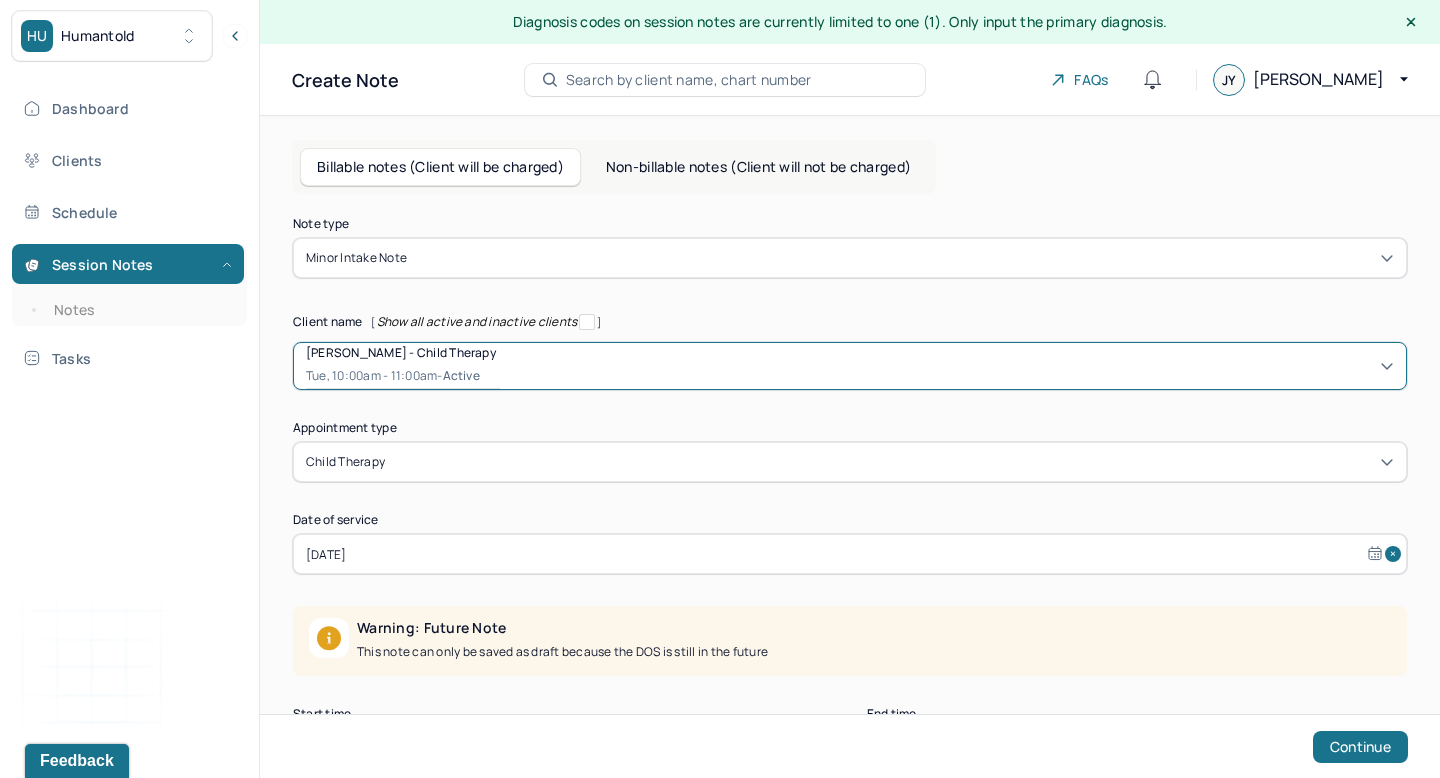 scroll, scrollTop: 95, scrollLeft: 0, axis: vertical 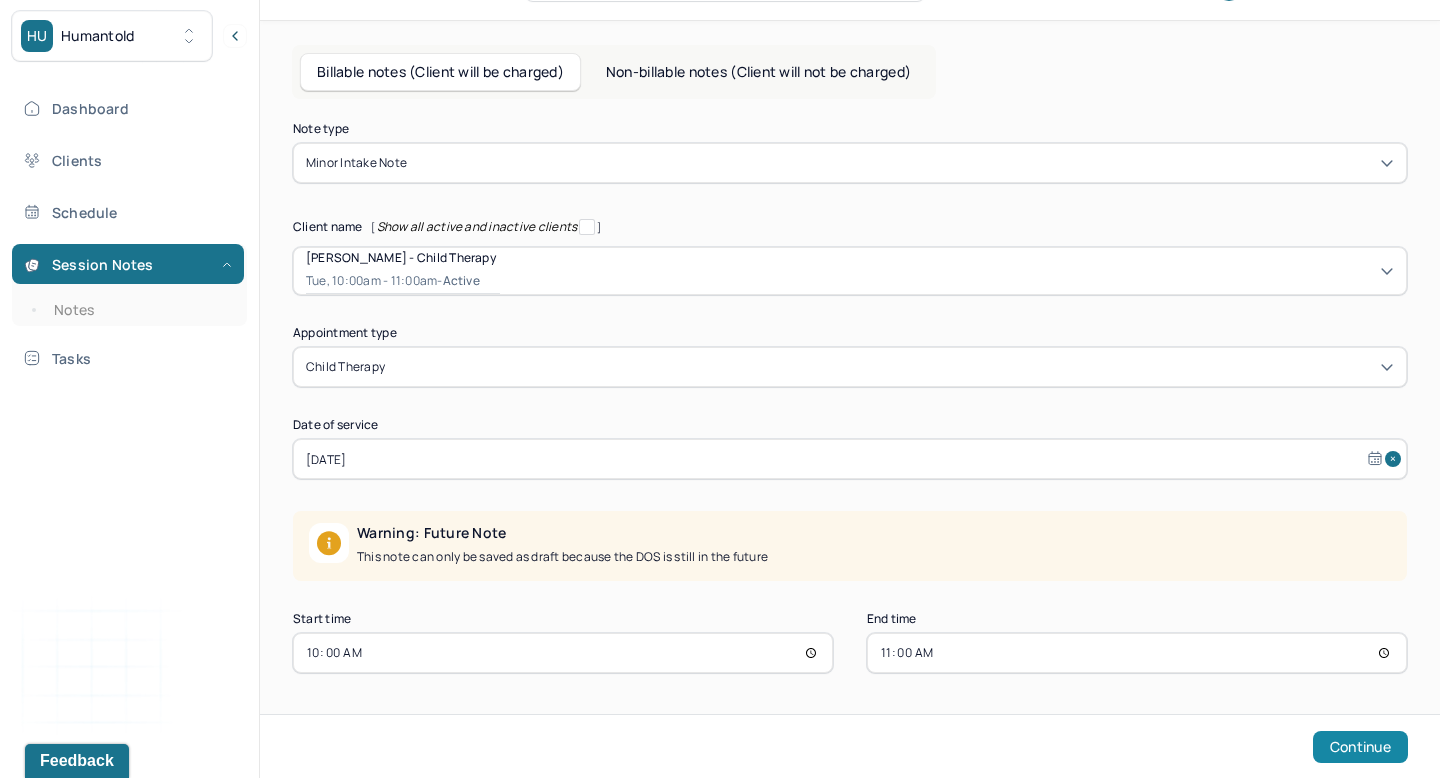 click on "Continue" at bounding box center [1360, 747] 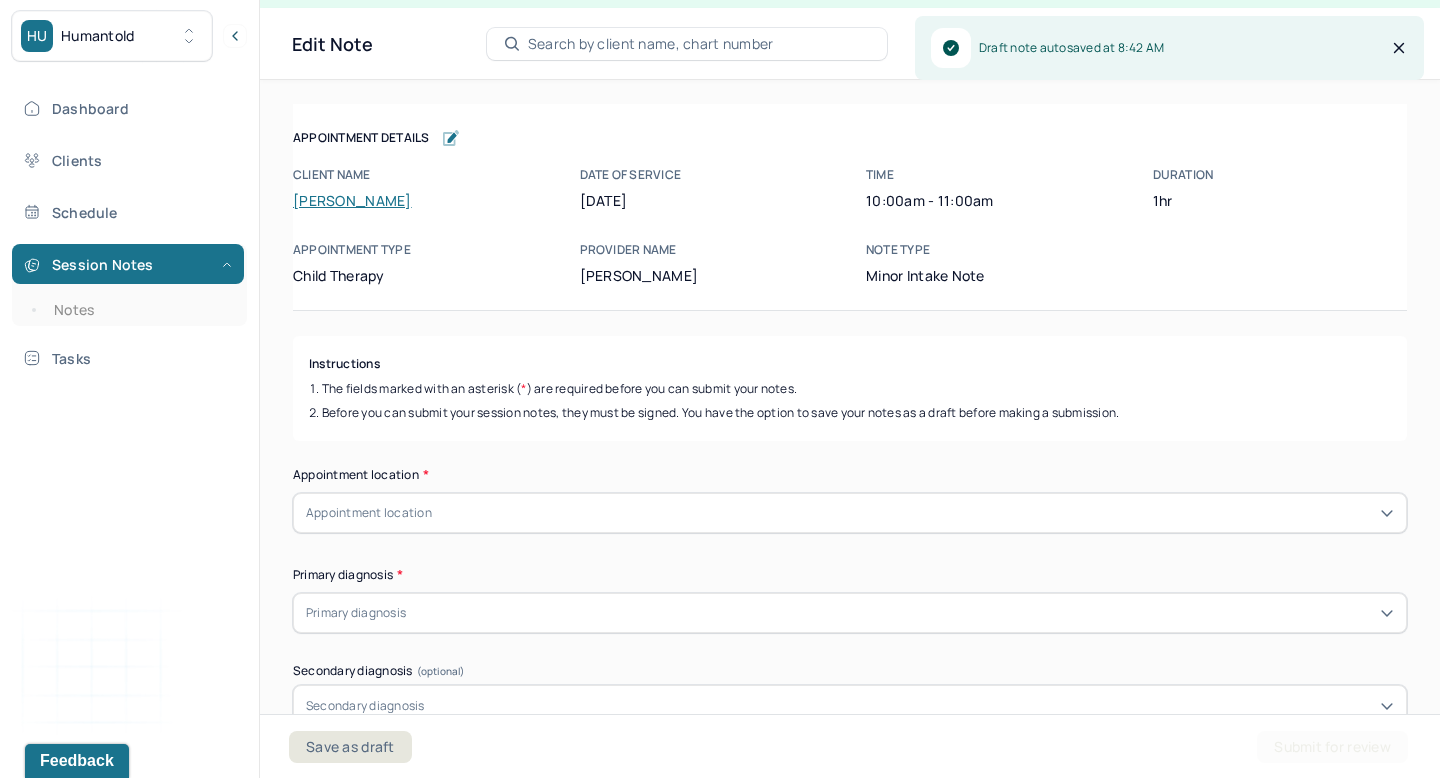 scroll, scrollTop: 36, scrollLeft: 0, axis: vertical 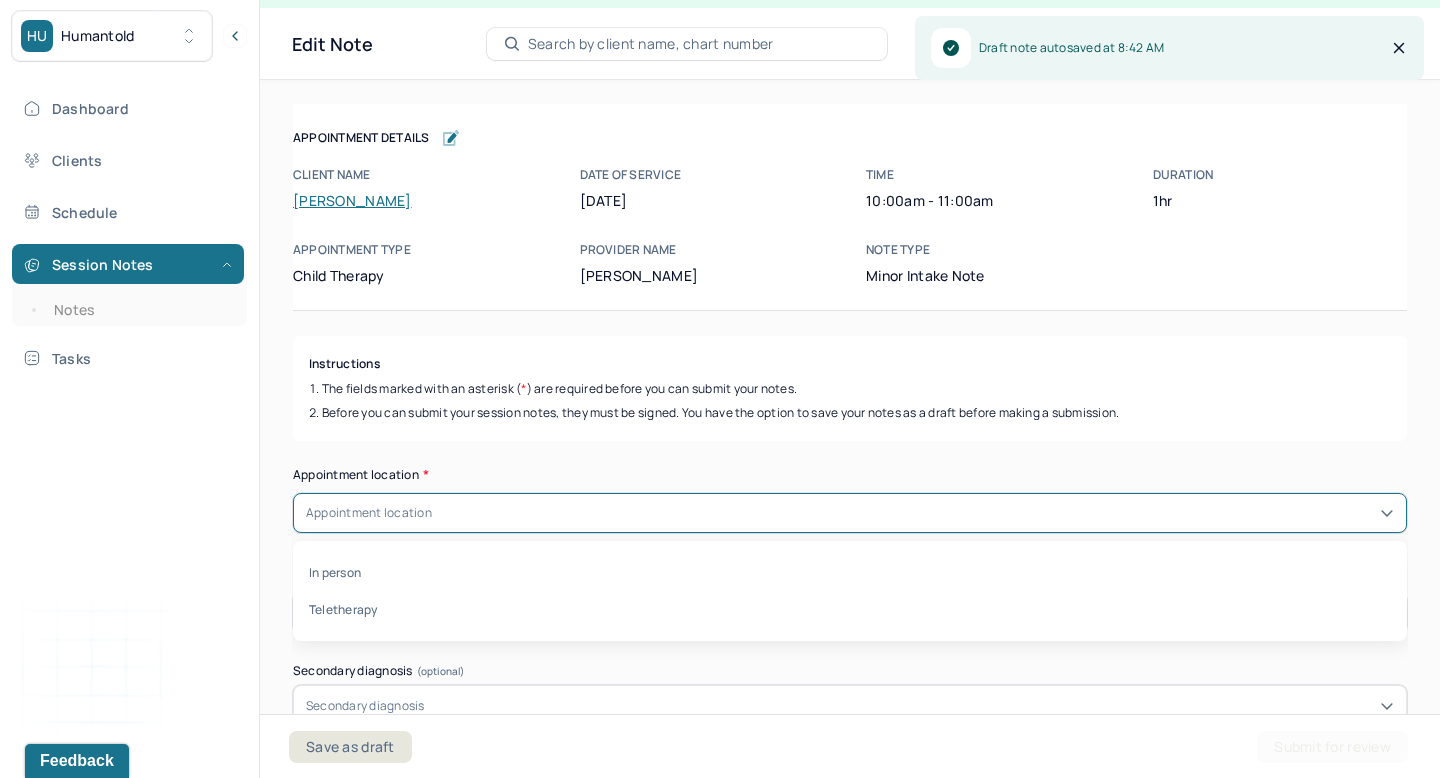 click on "Appointment location" at bounding box center [850, 513] 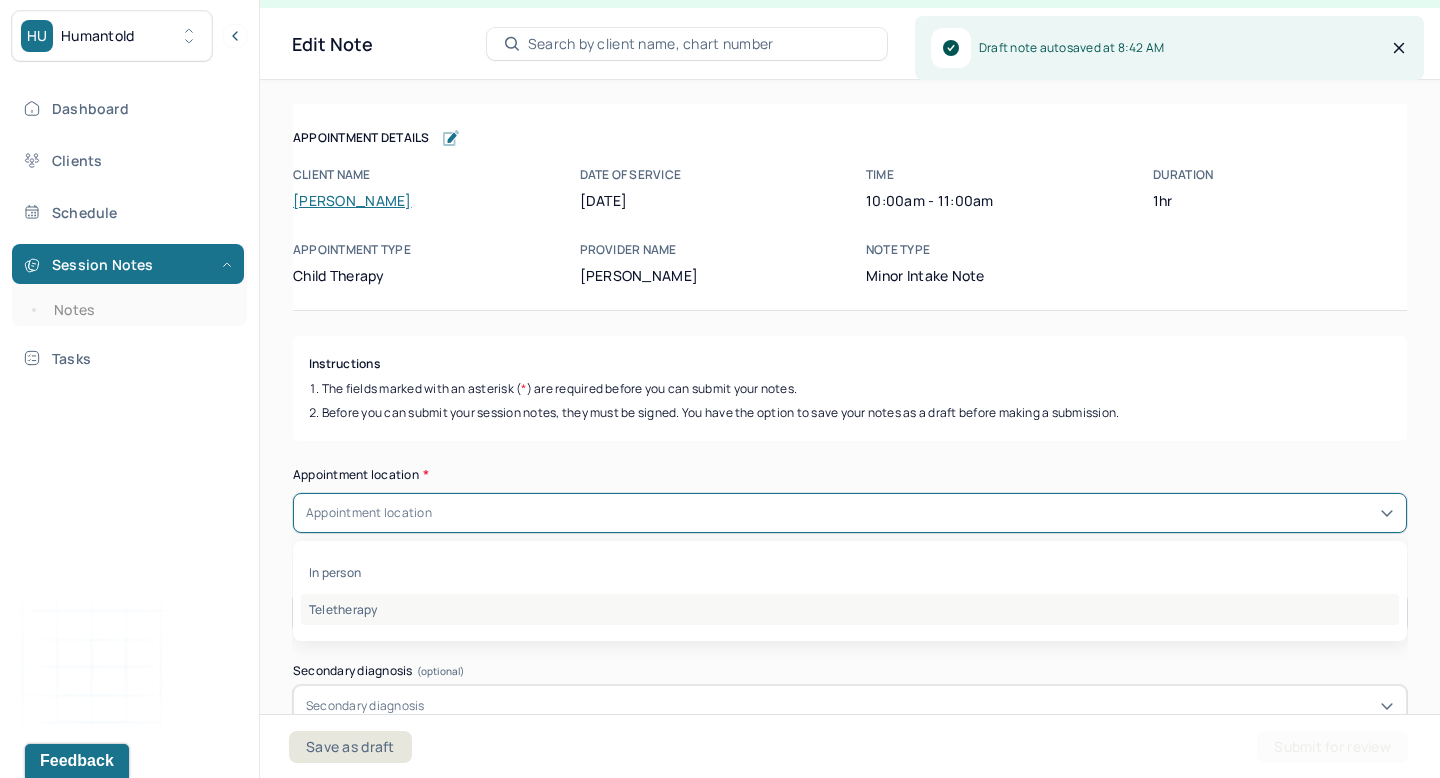 click on "Teletherapy" at bounding box center [850, 609] 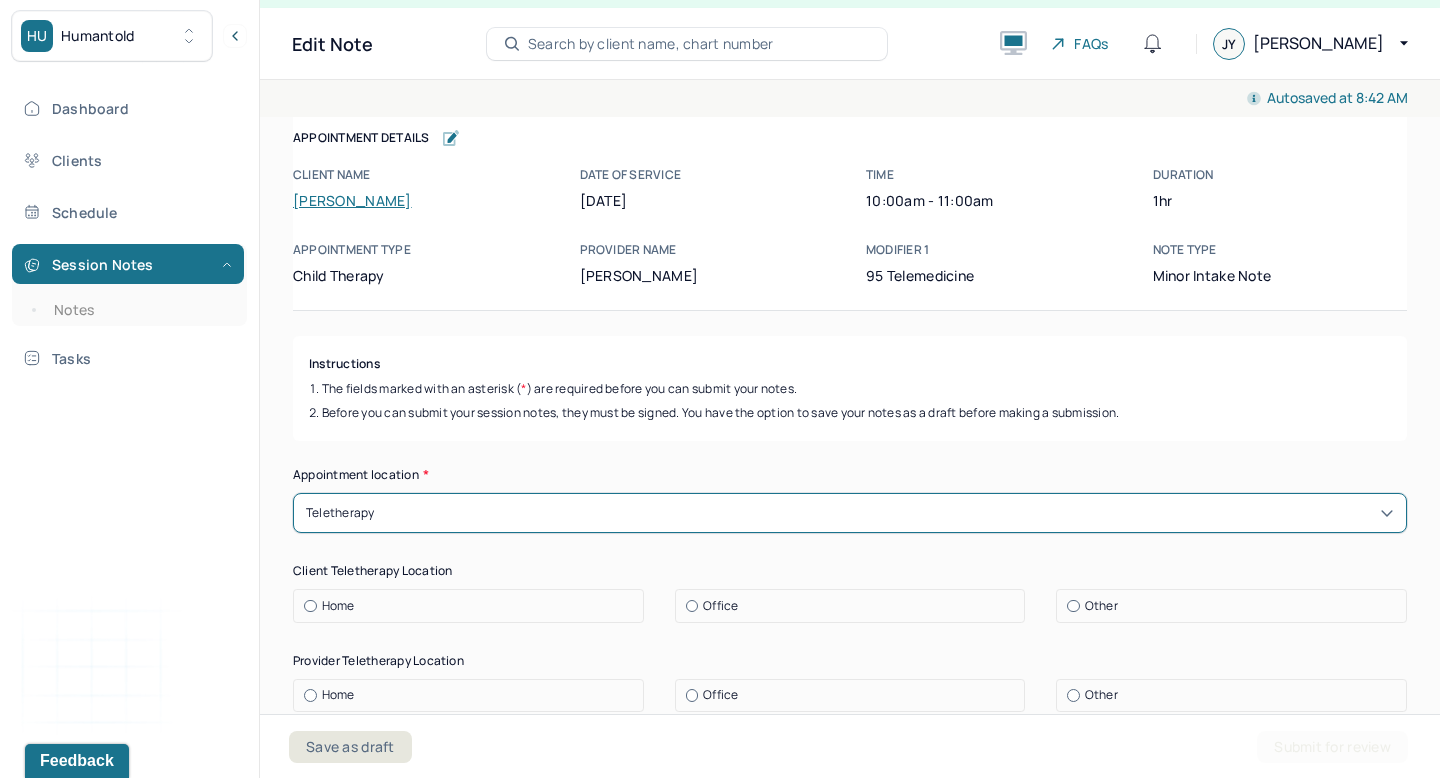 click on "Home" at bounding box center (338, 606) 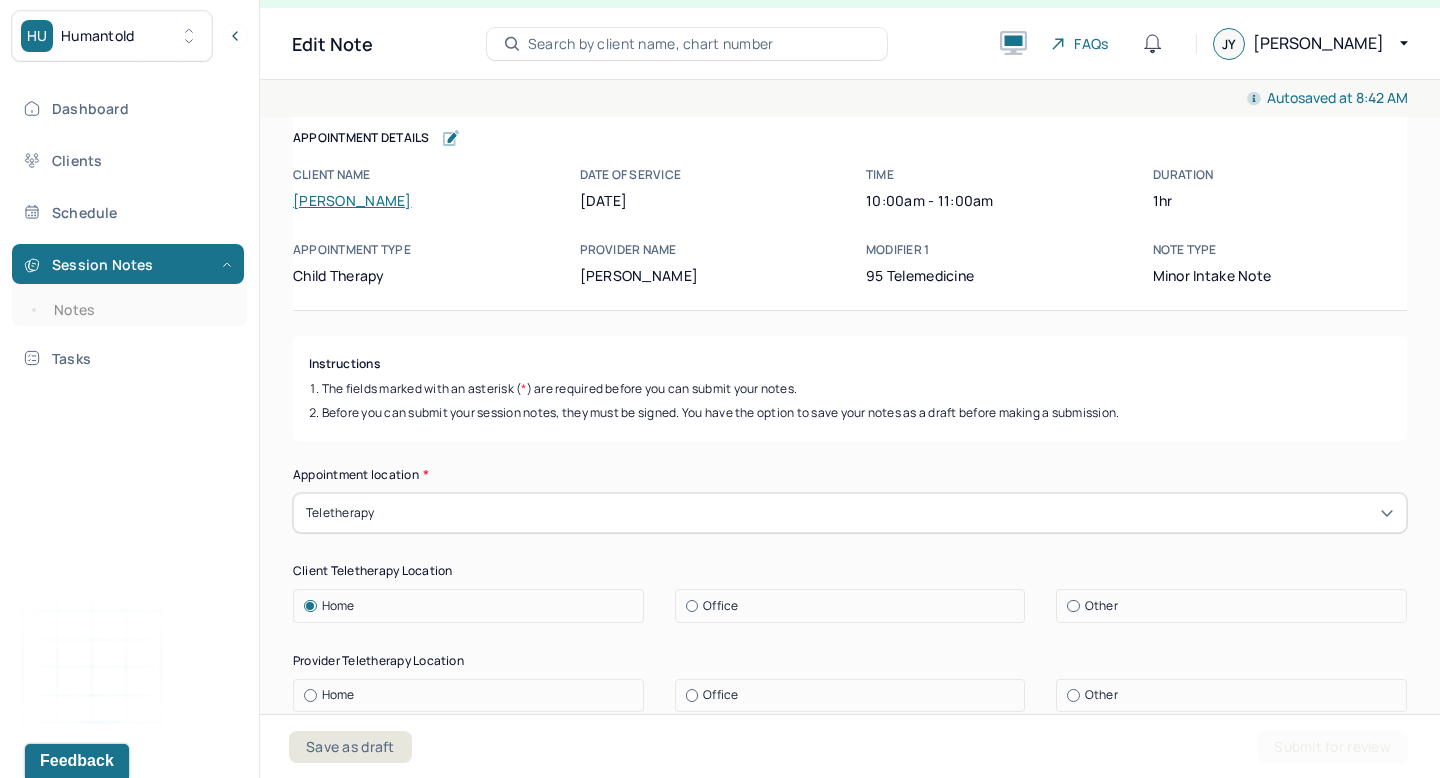 click at bounding box center [692, 695] 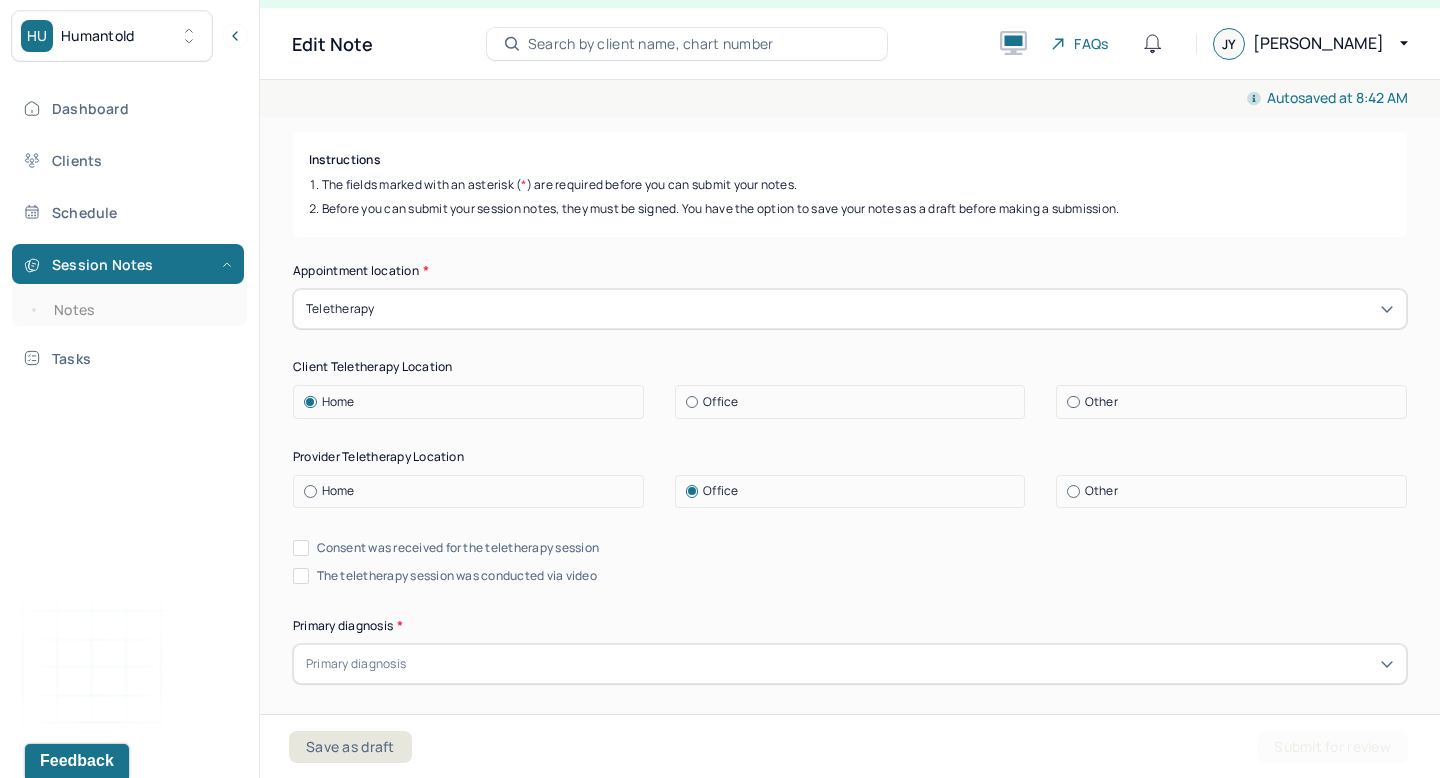 scroll, scrollTop: 206, scrollLeft: 0, axis: vertical 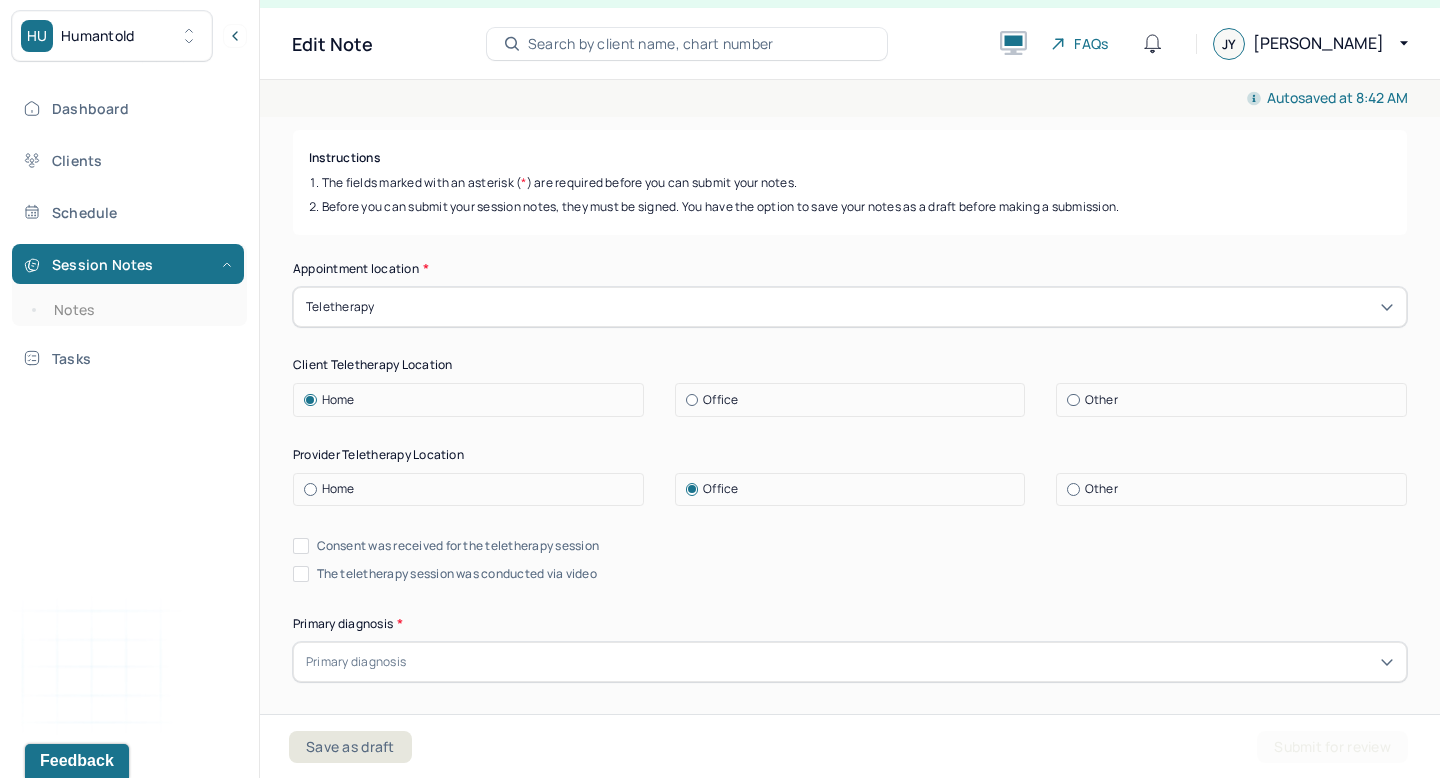 click on "Consent was received for the teletherapy session" at bounding box center (458, 546) 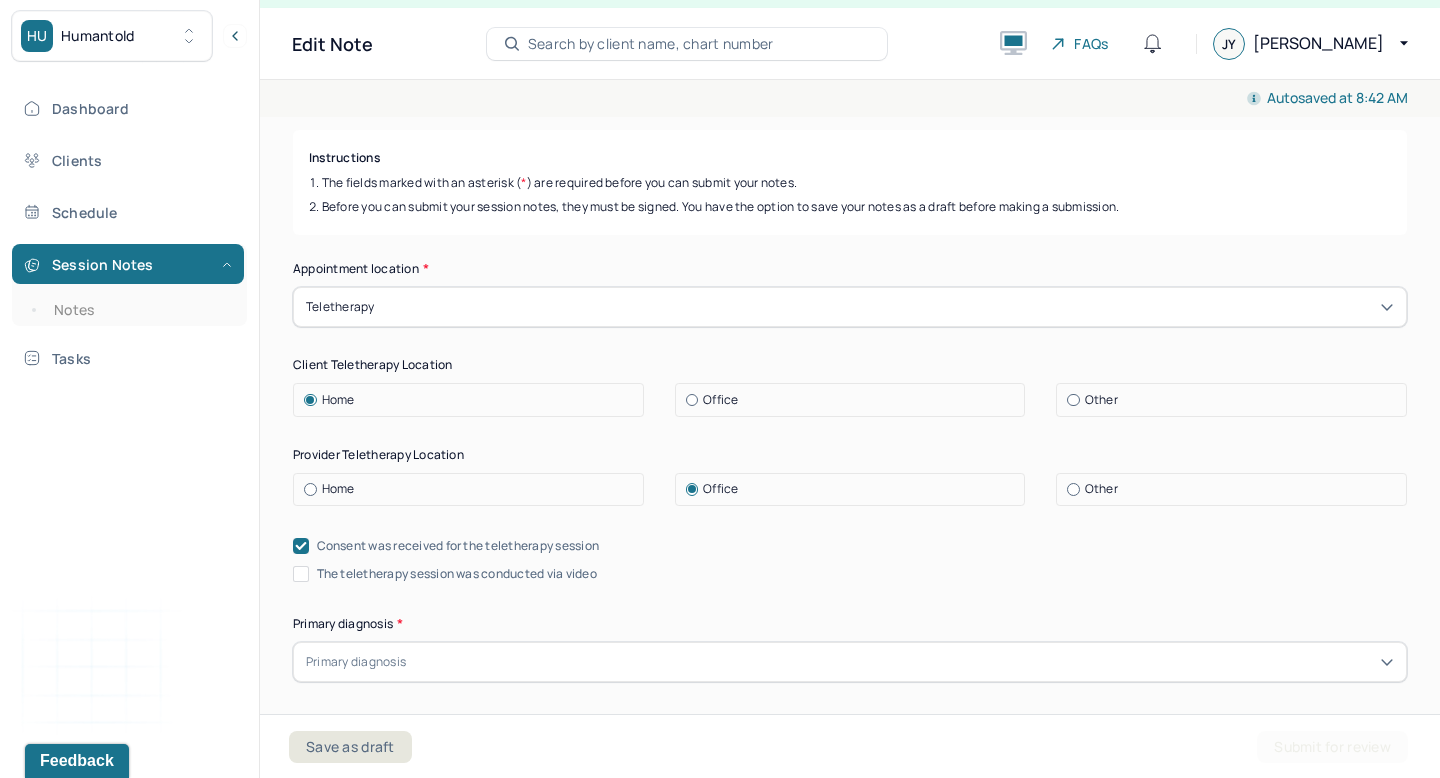 click on "The teletherapy session was conducted via video" at bounding box center (457, 574) 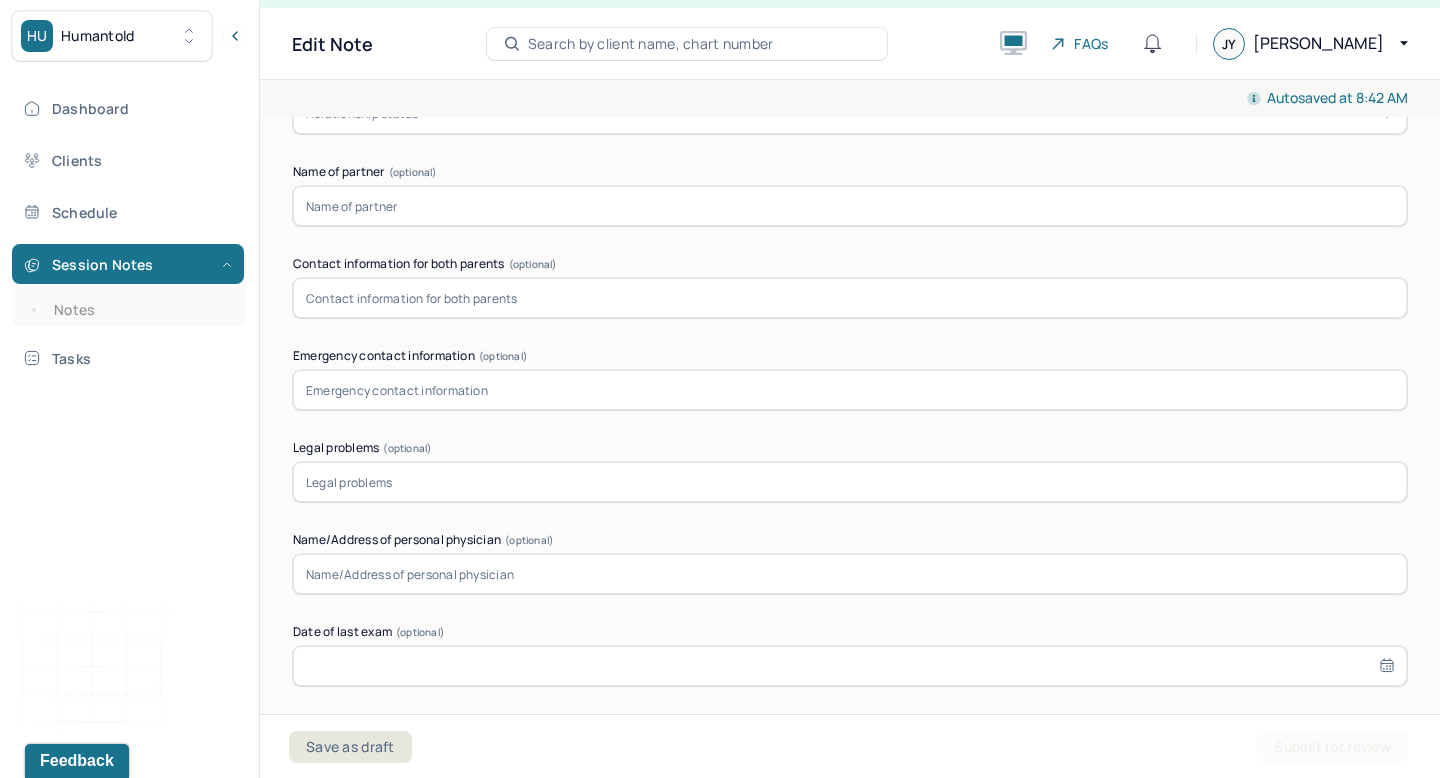 scroll, scrollTop: 2062, scrollLeft: 0, axis: vertical 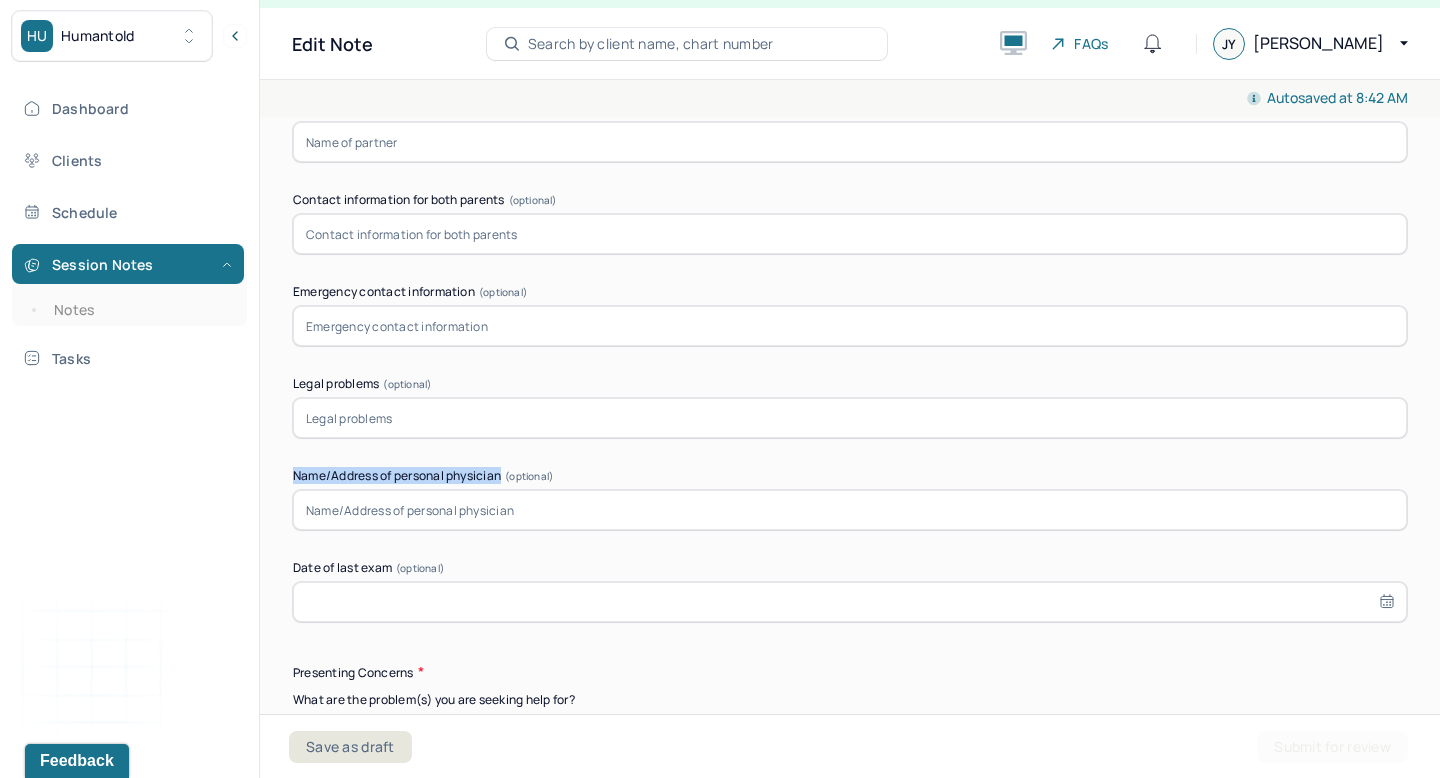 drag, startPoint x: 570, startPoint y: 468, endPoint x: 279, endPoint y: 469, distance: 291.0017 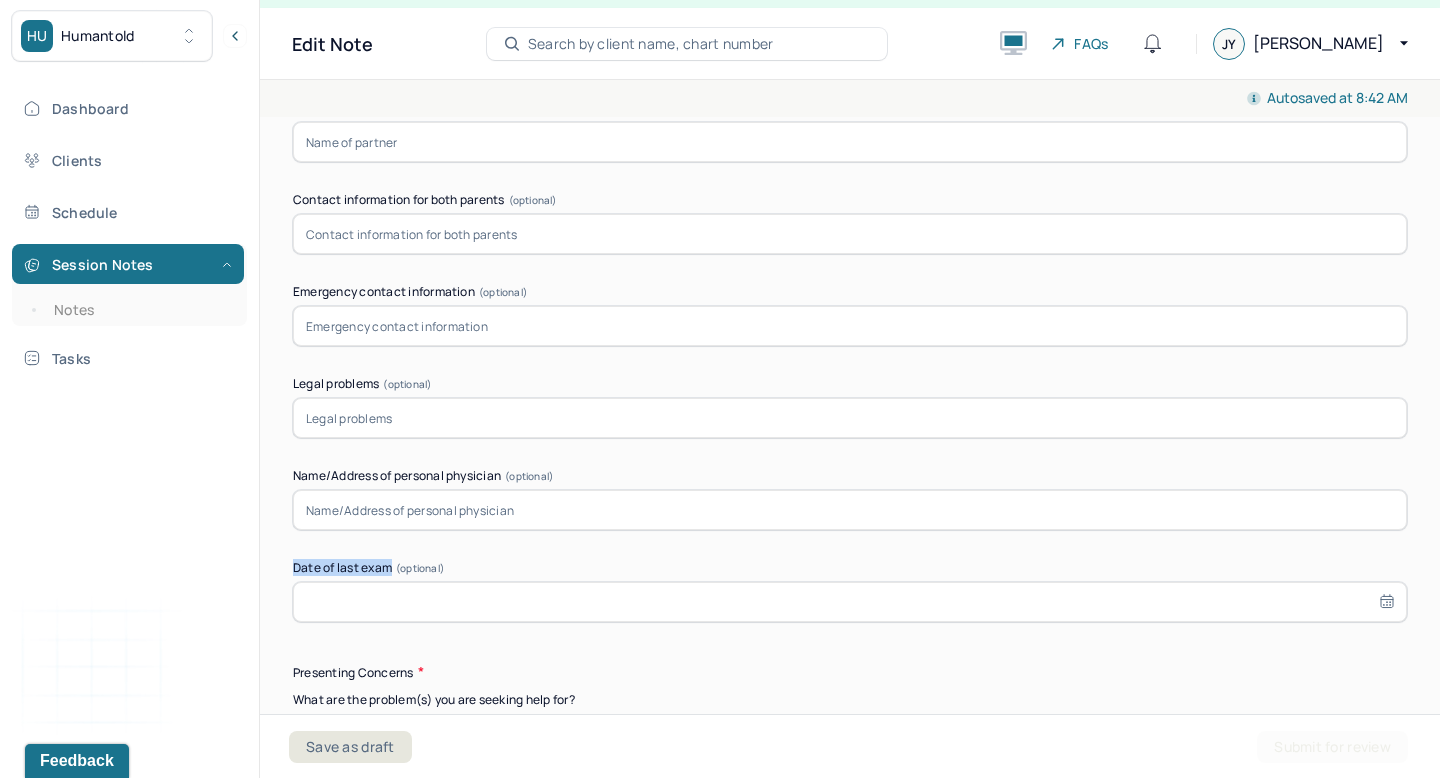 drag, startPoint x: 395, startPoint y: 568, endPoint x: 289, endPoint y: 566, distance: 106.01887 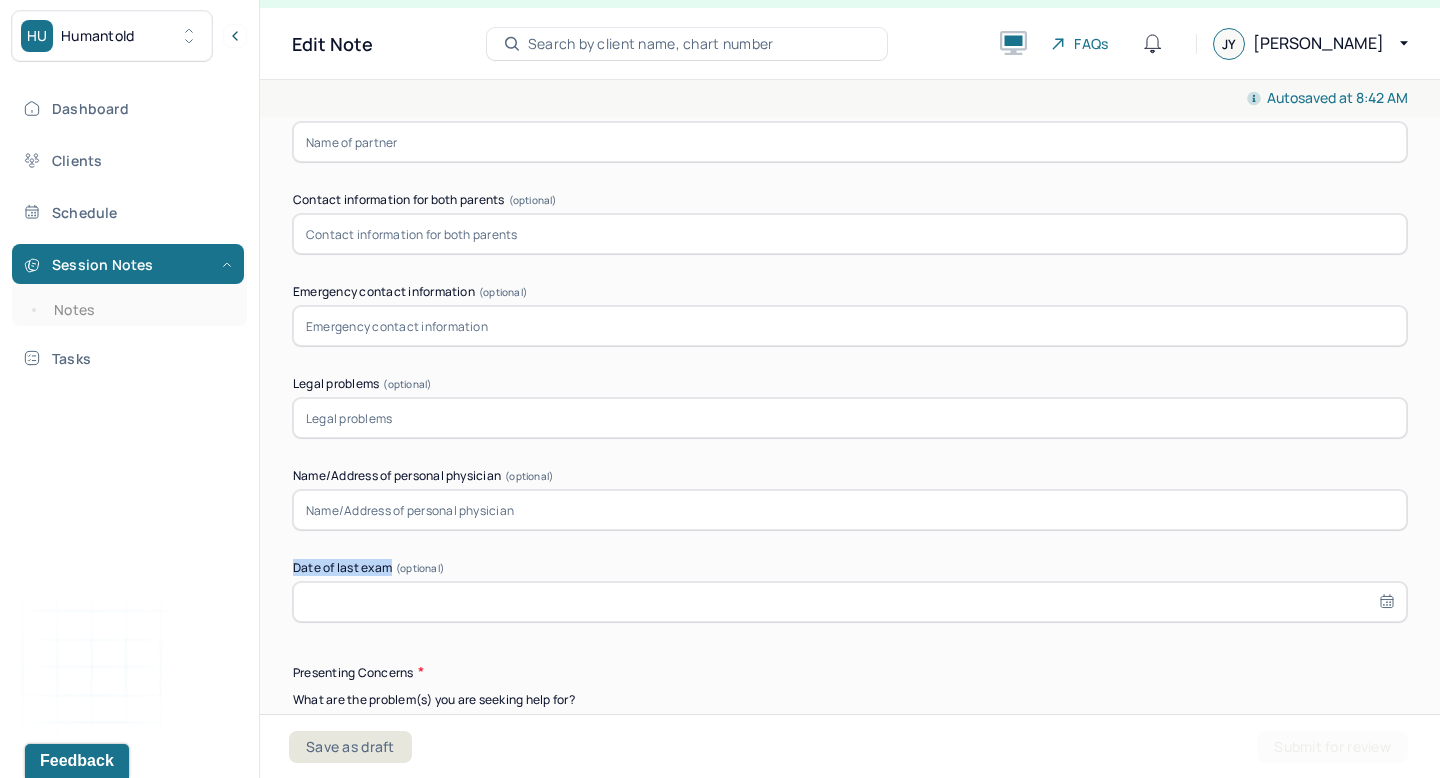 copy on "Date of last exam" 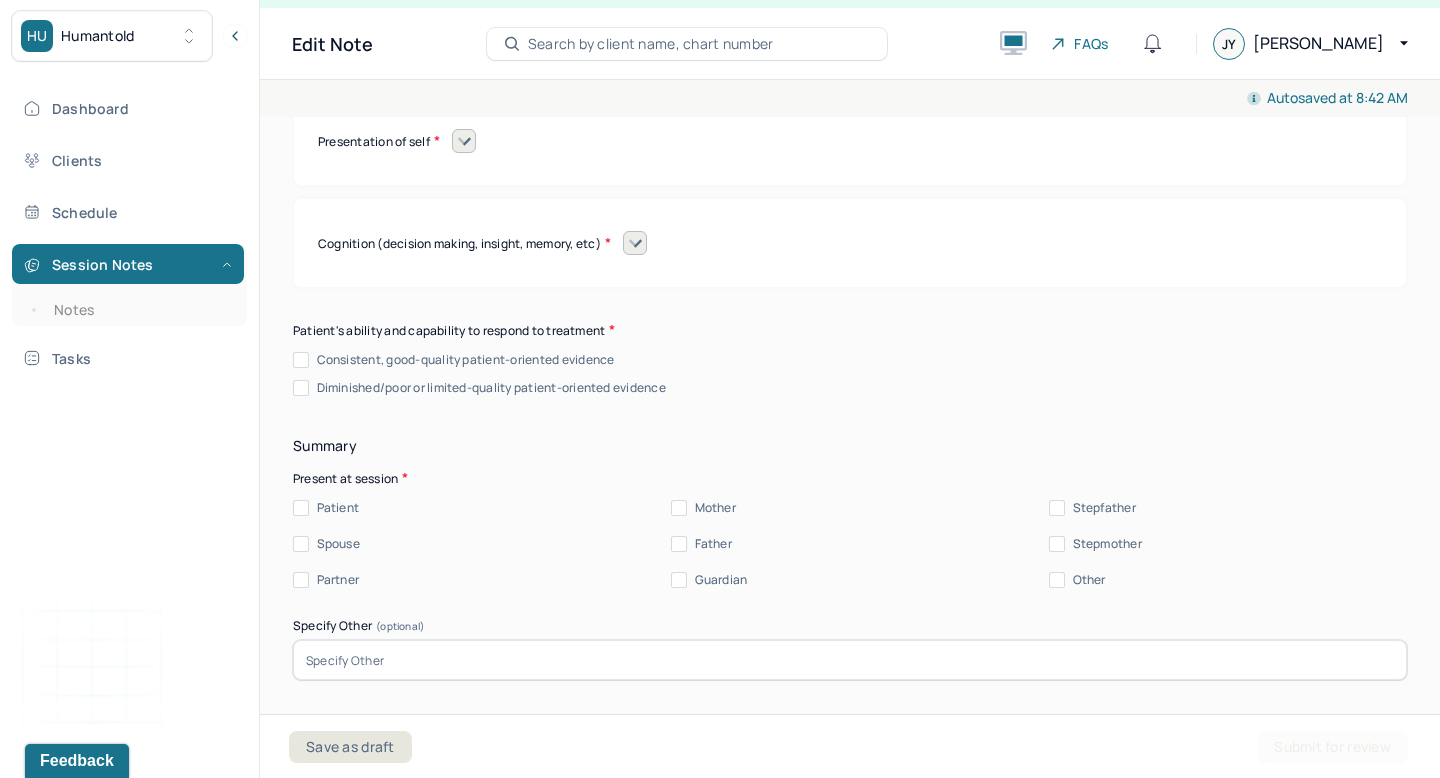scroll, scrollTop: 9148, scrollLeft: 0, axis: vertical 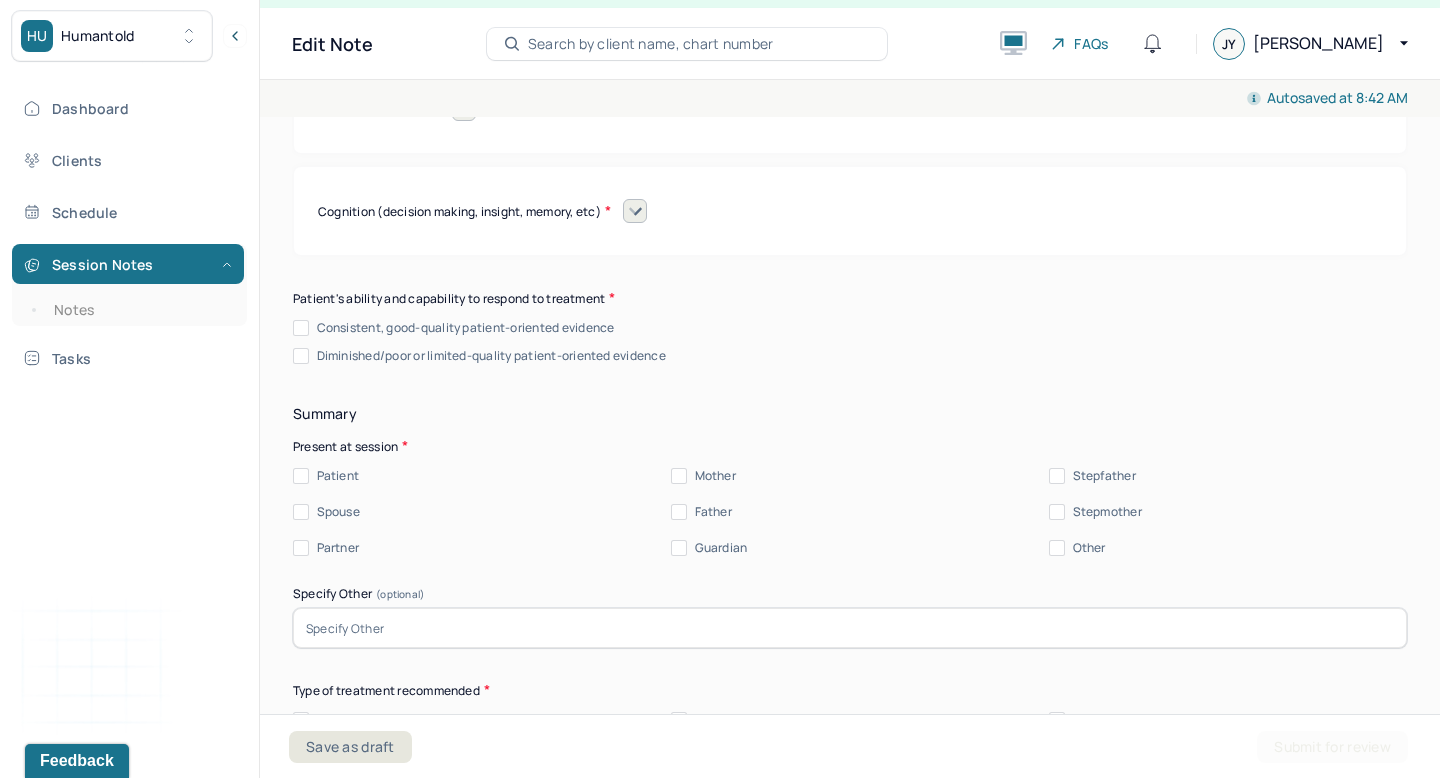 click 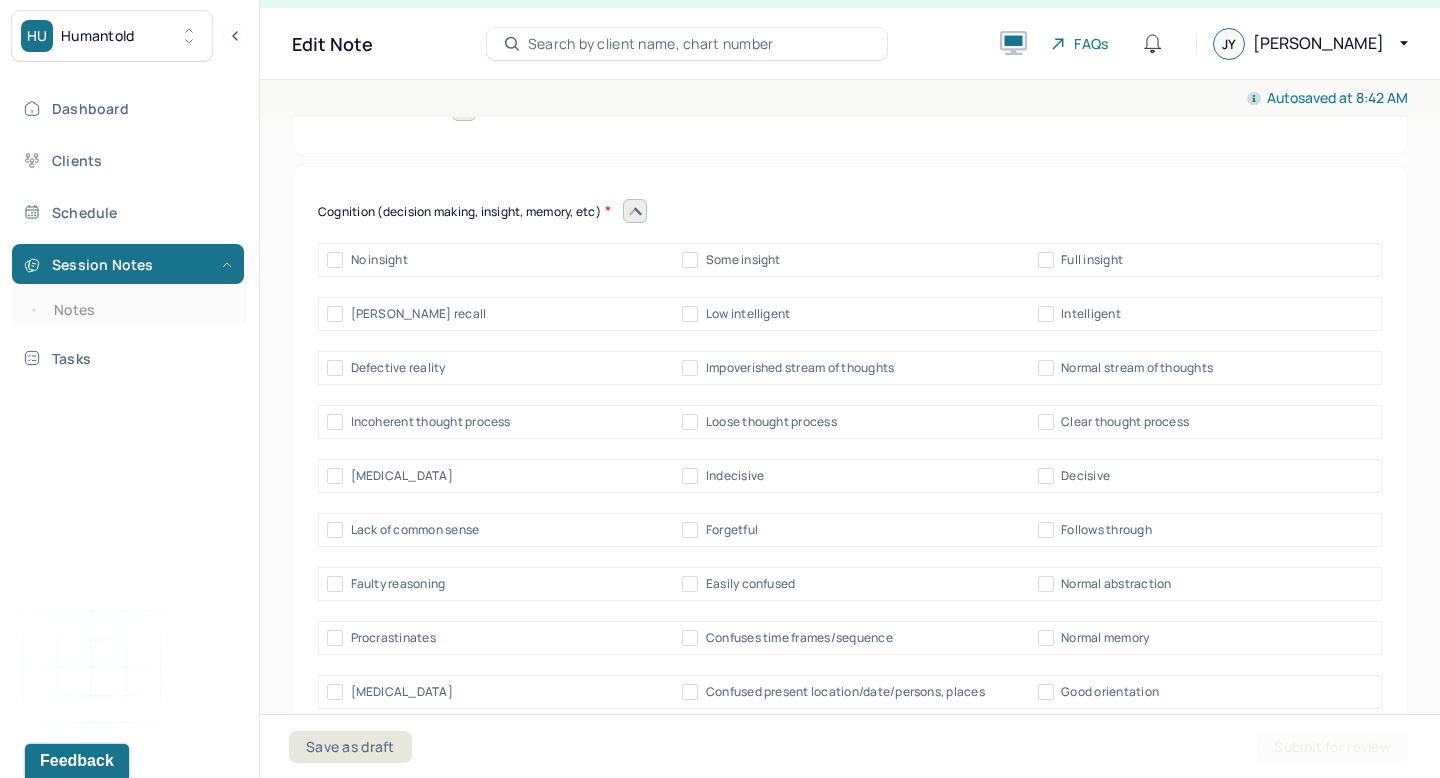 click 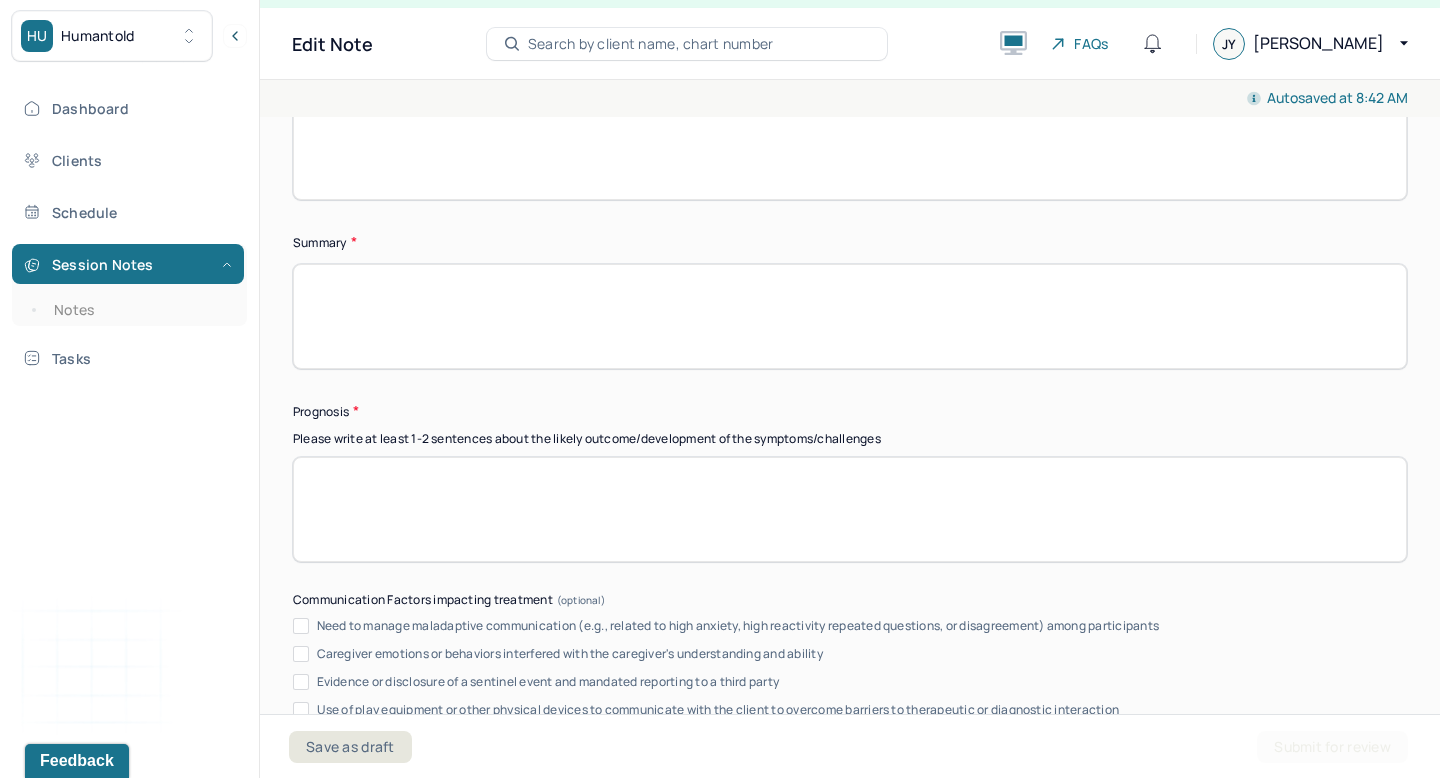 scroll, scrollTop: 9483, scrollLeft: 0, axis: vertical 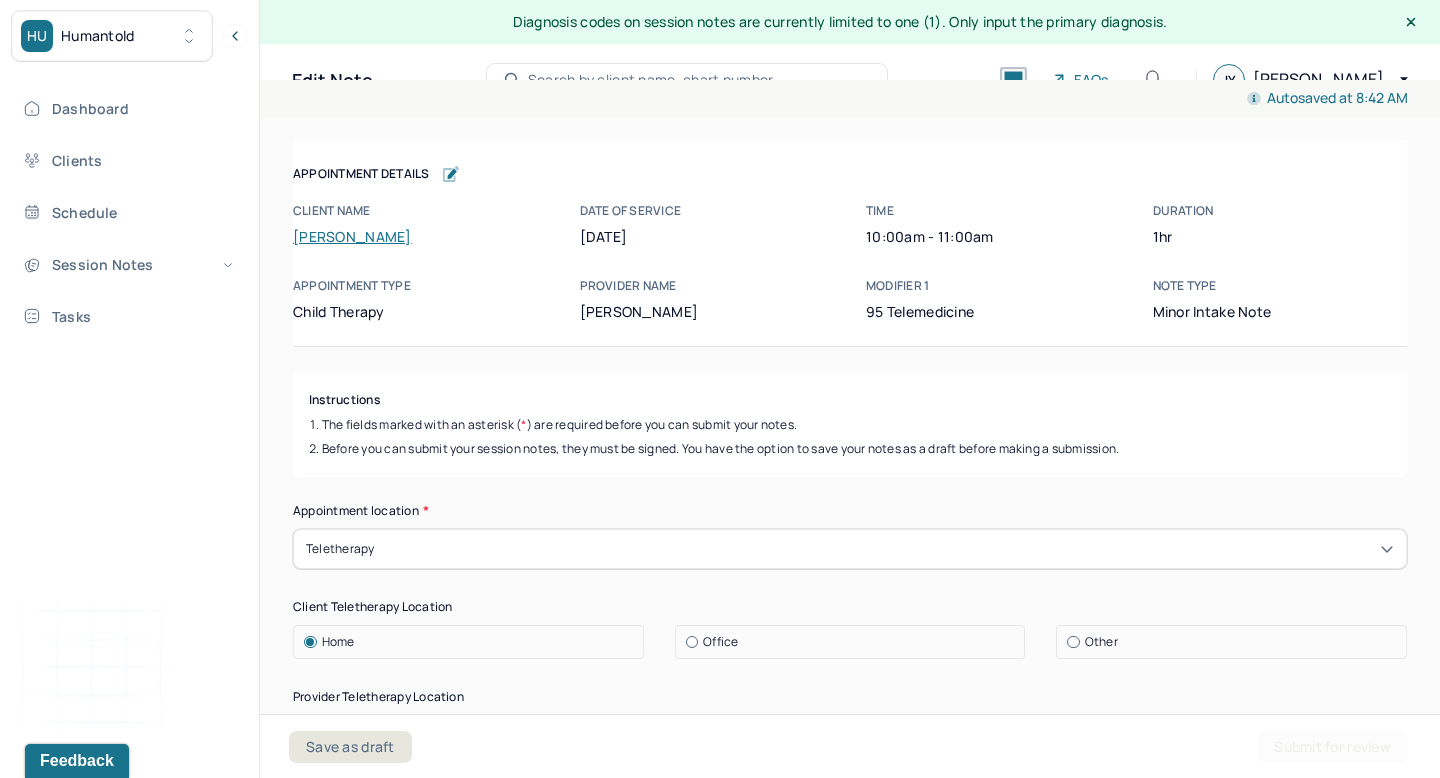click on "[PERSON_NAME]" at bounding box center [352, 236] 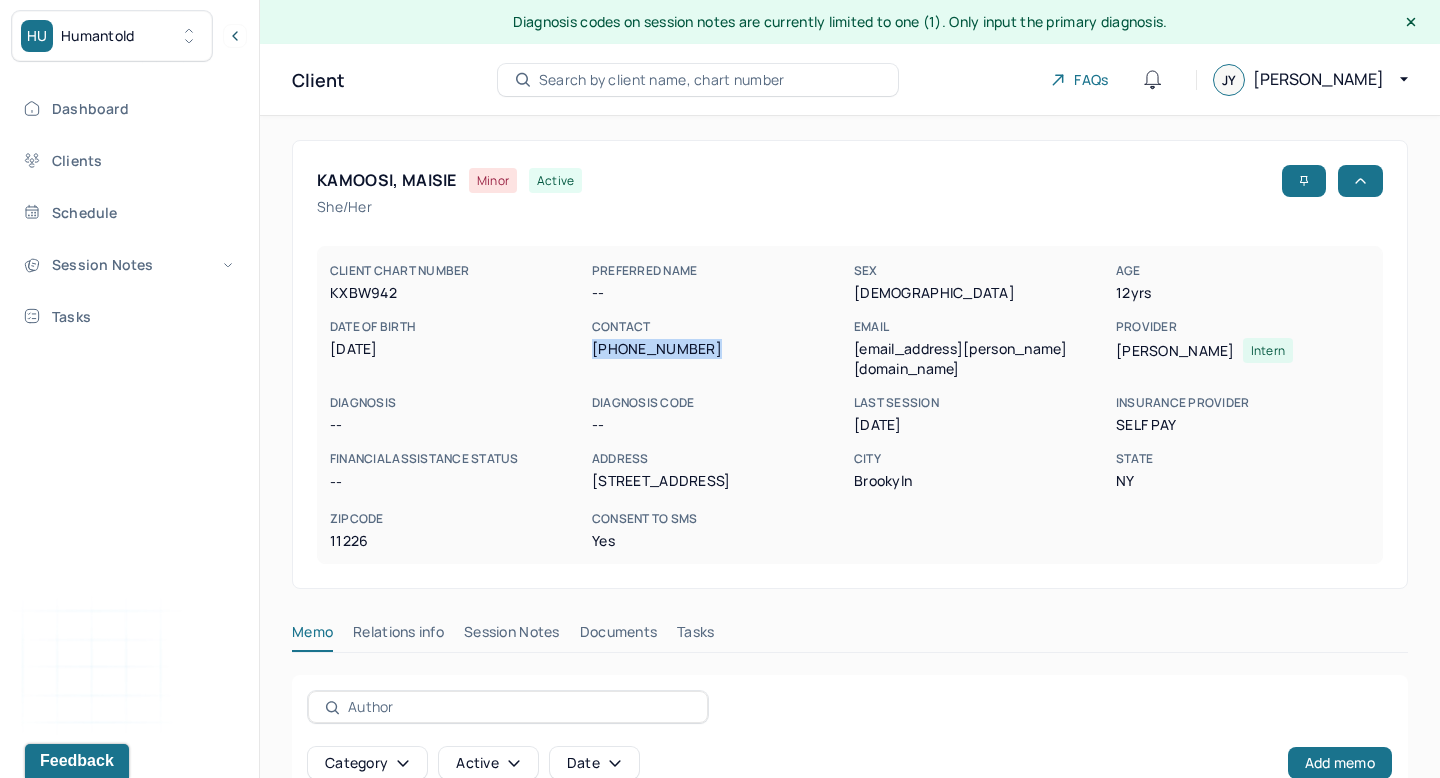 drag, startPoint x: 594, startPoint y: 344, endPoint x: 745, endPoint y: 360, distance: 151.84532 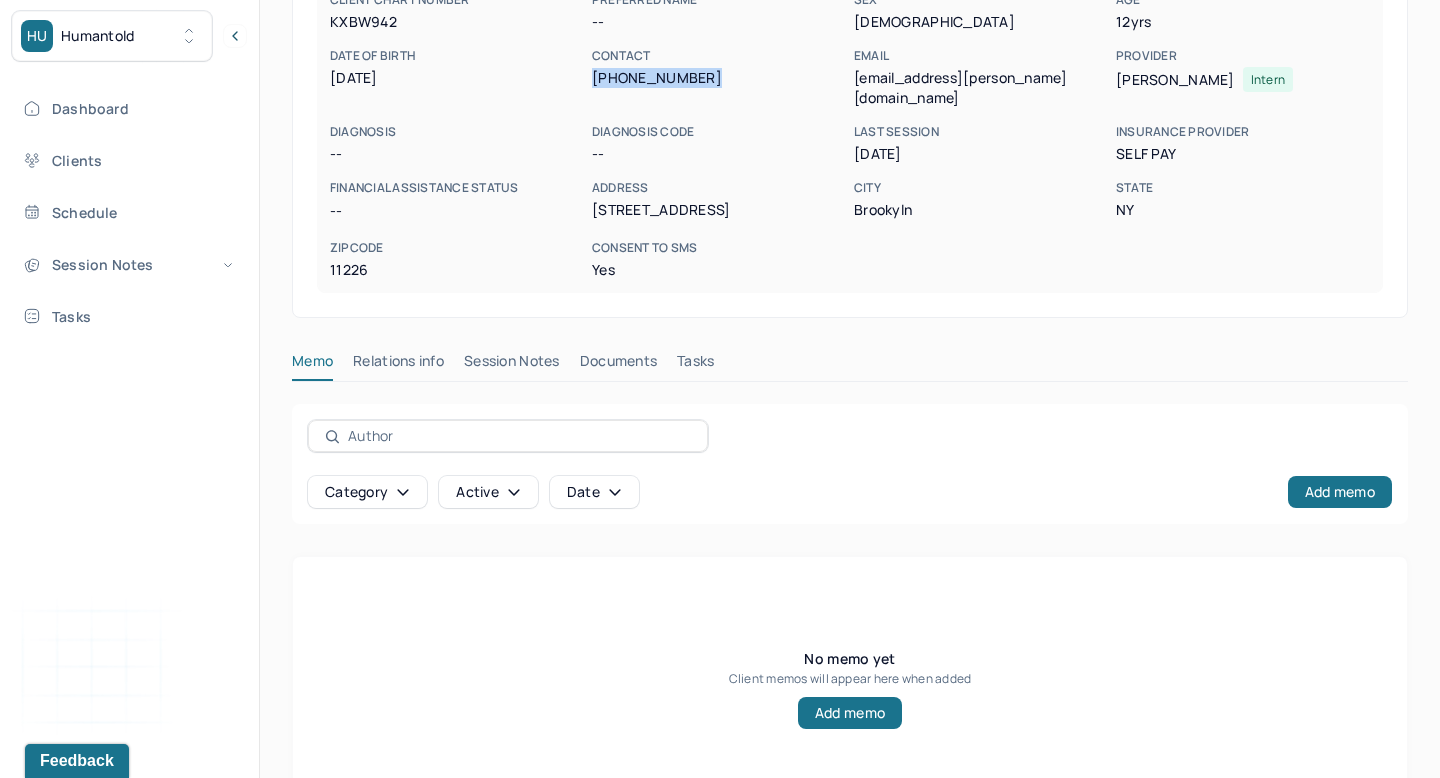 scroll, scrollTop: 269, scrollLeft: 0, axis: vertical 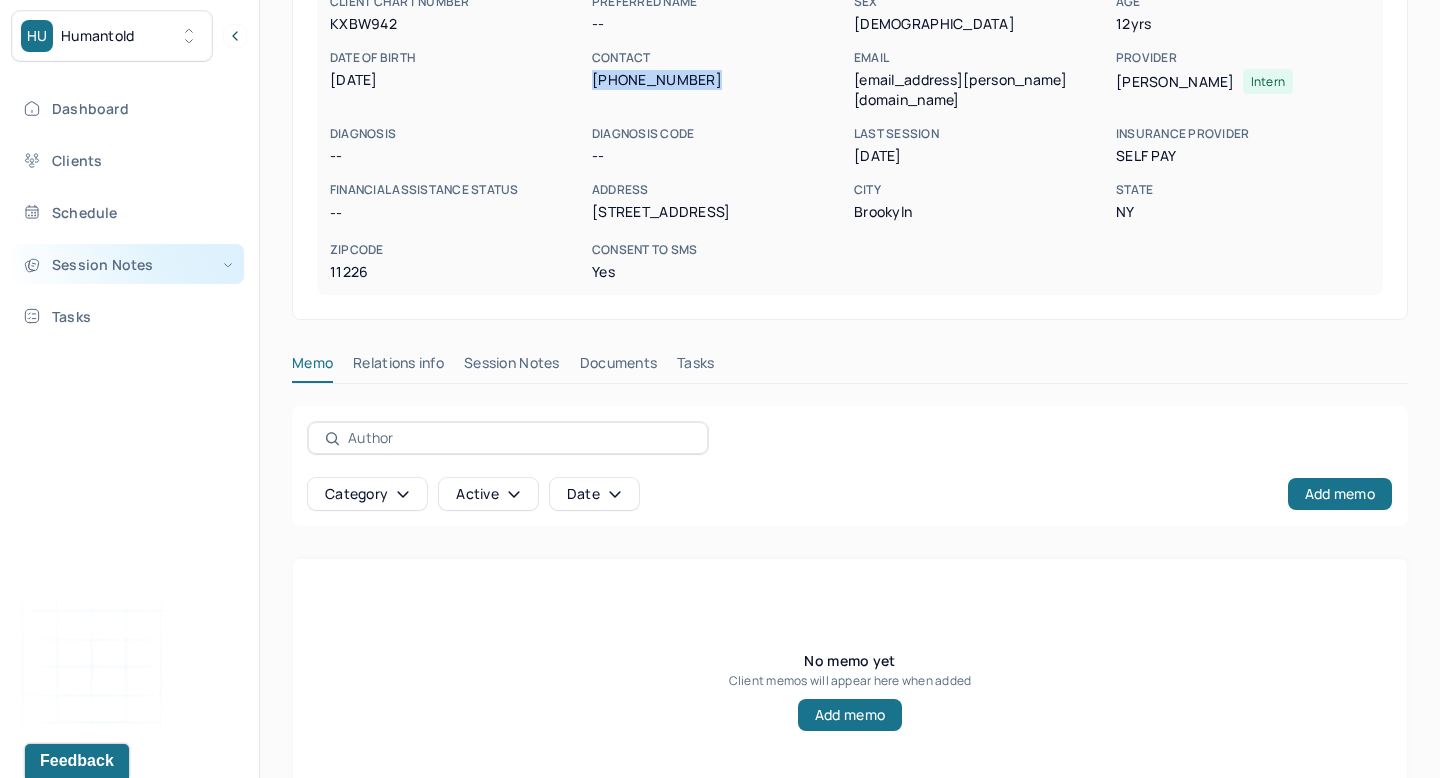 click on "Session Notes" at bounding box center (128, 264) 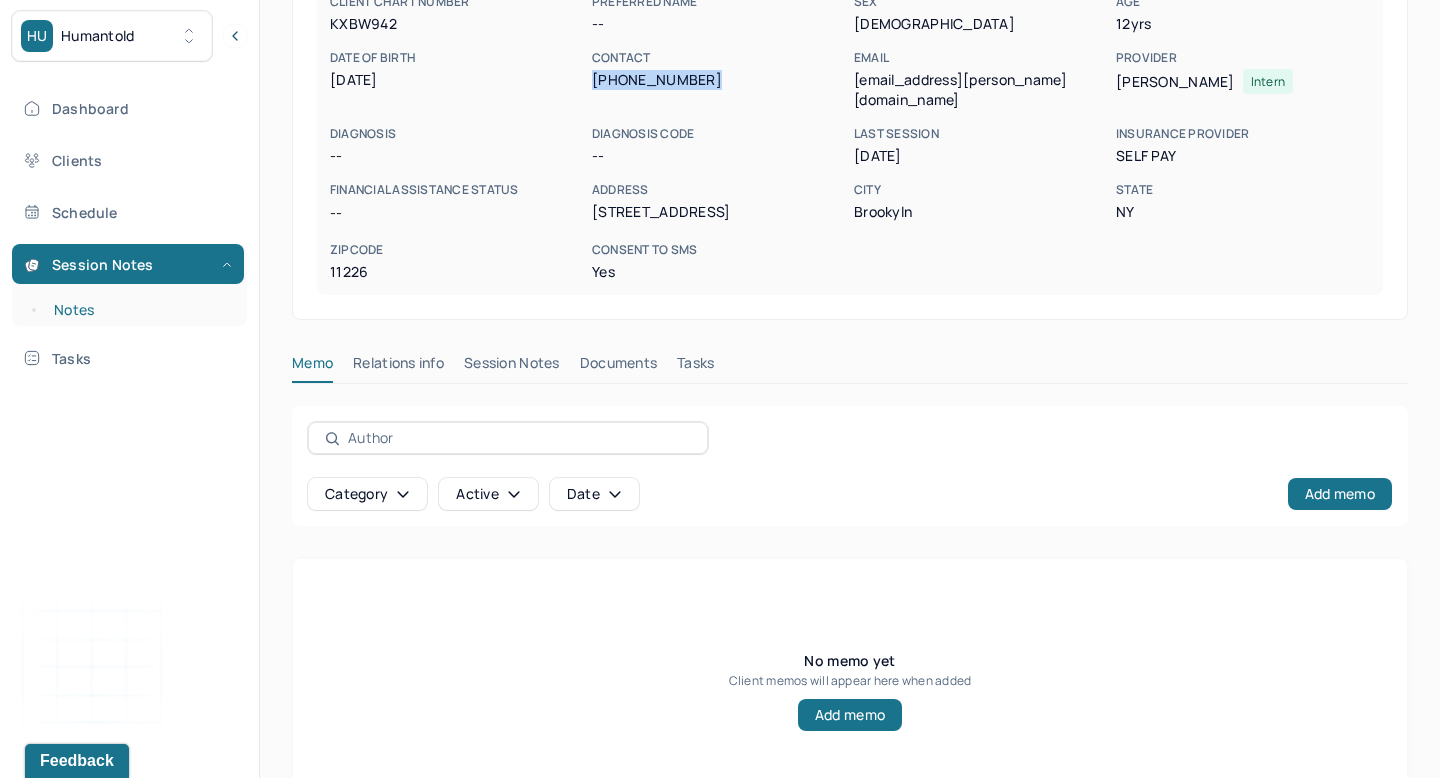 click on "Notes" at bounding box center [139, 310] 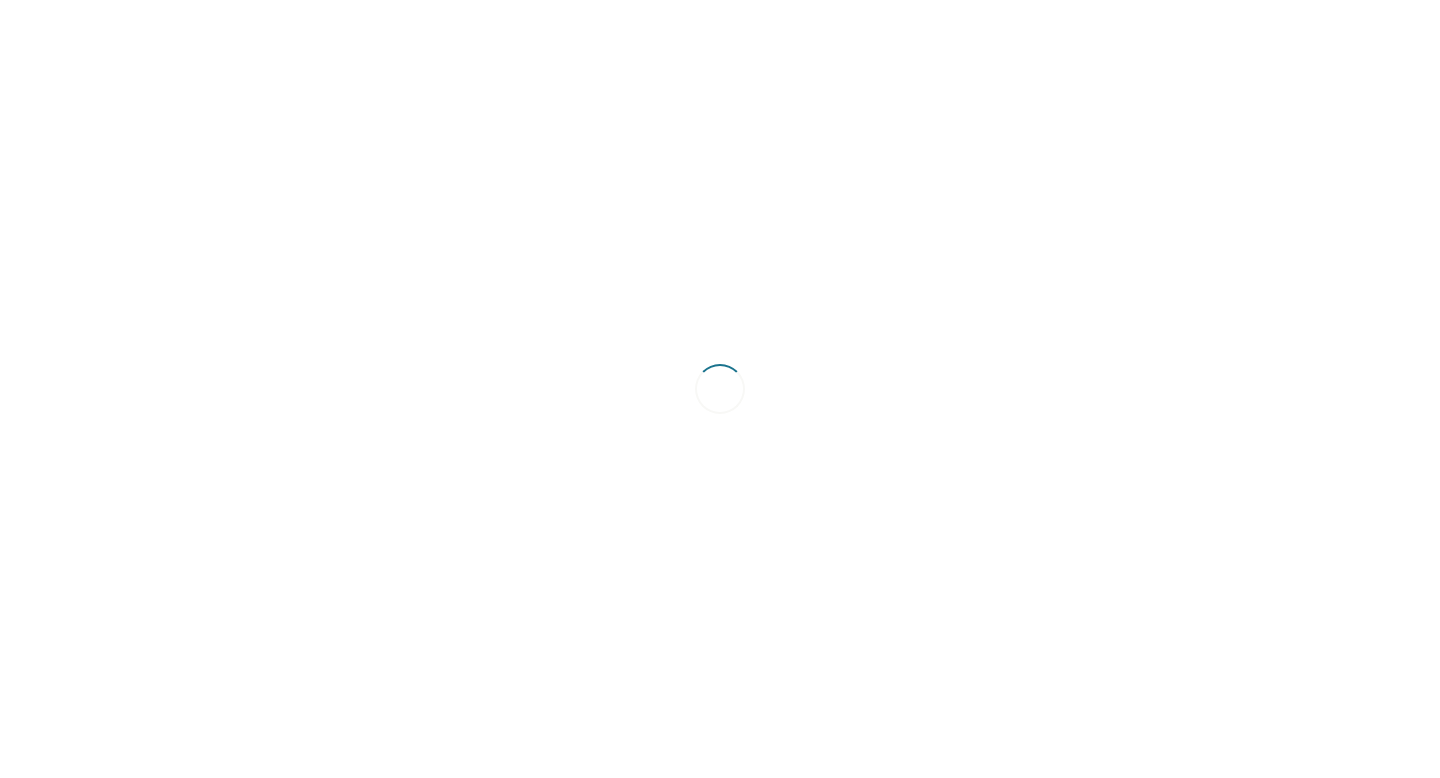 scroll, scrollTop: 0, scrollLeft: 0, axis: both 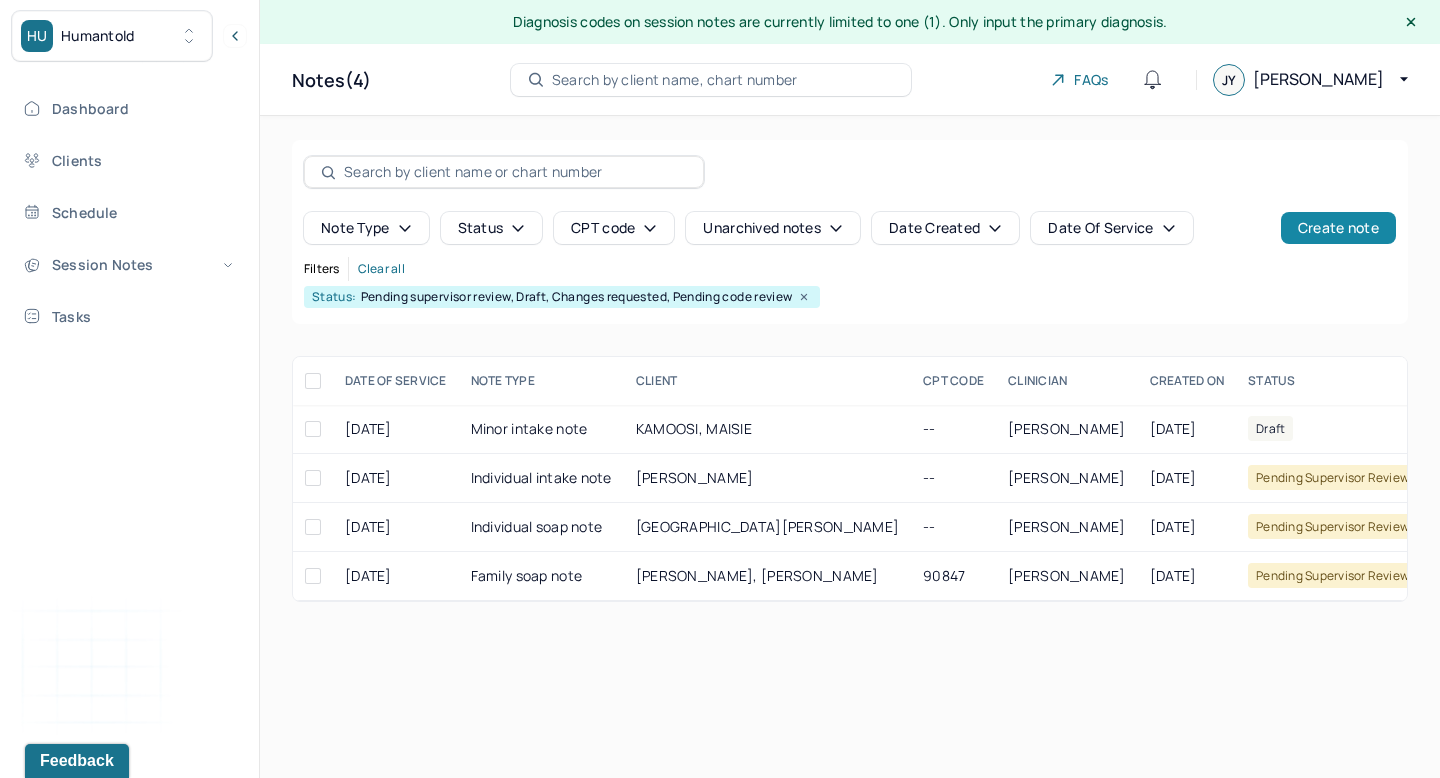click on "Create note" at bounding box center (1338, 228) 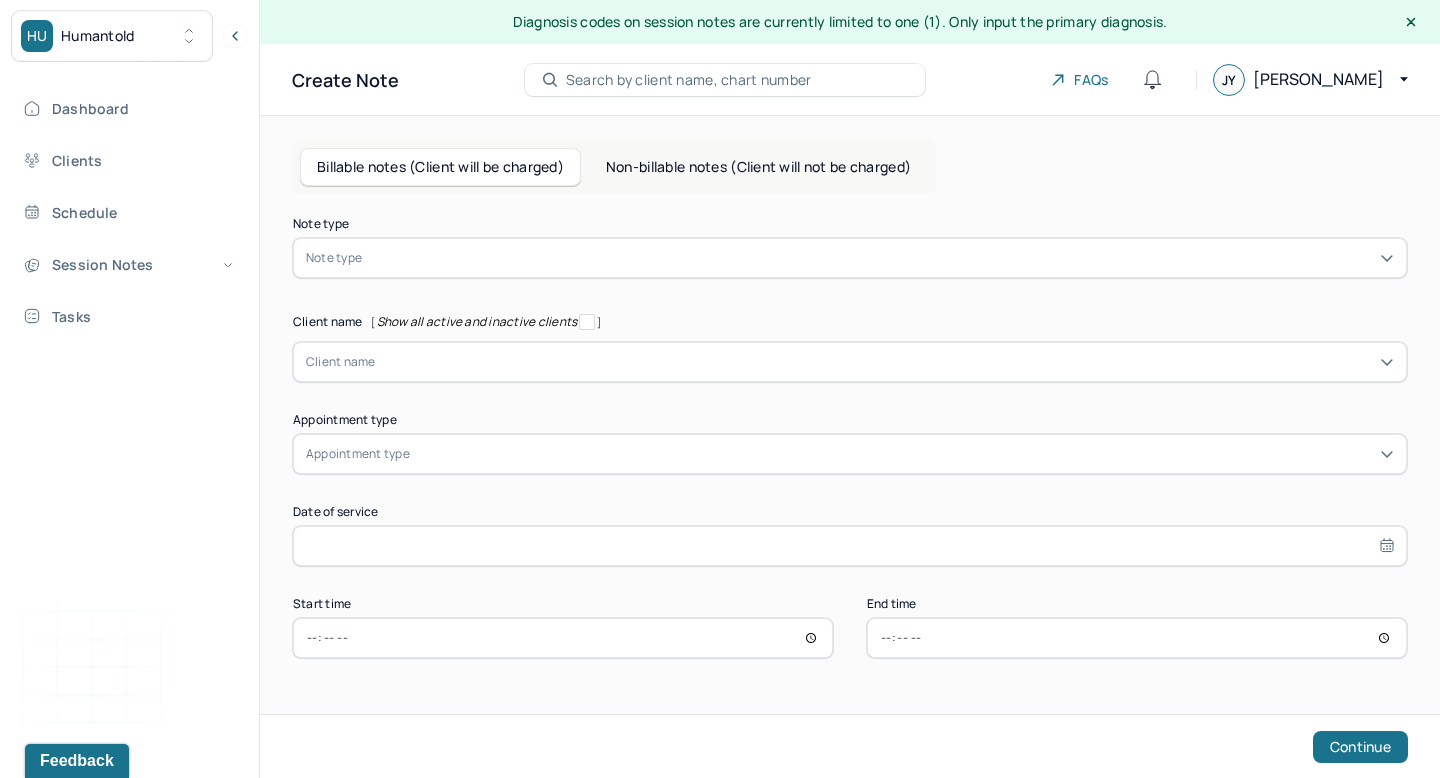 click on "Non-billable notes (Client will not be charged)" at bounding box center (758, 167) 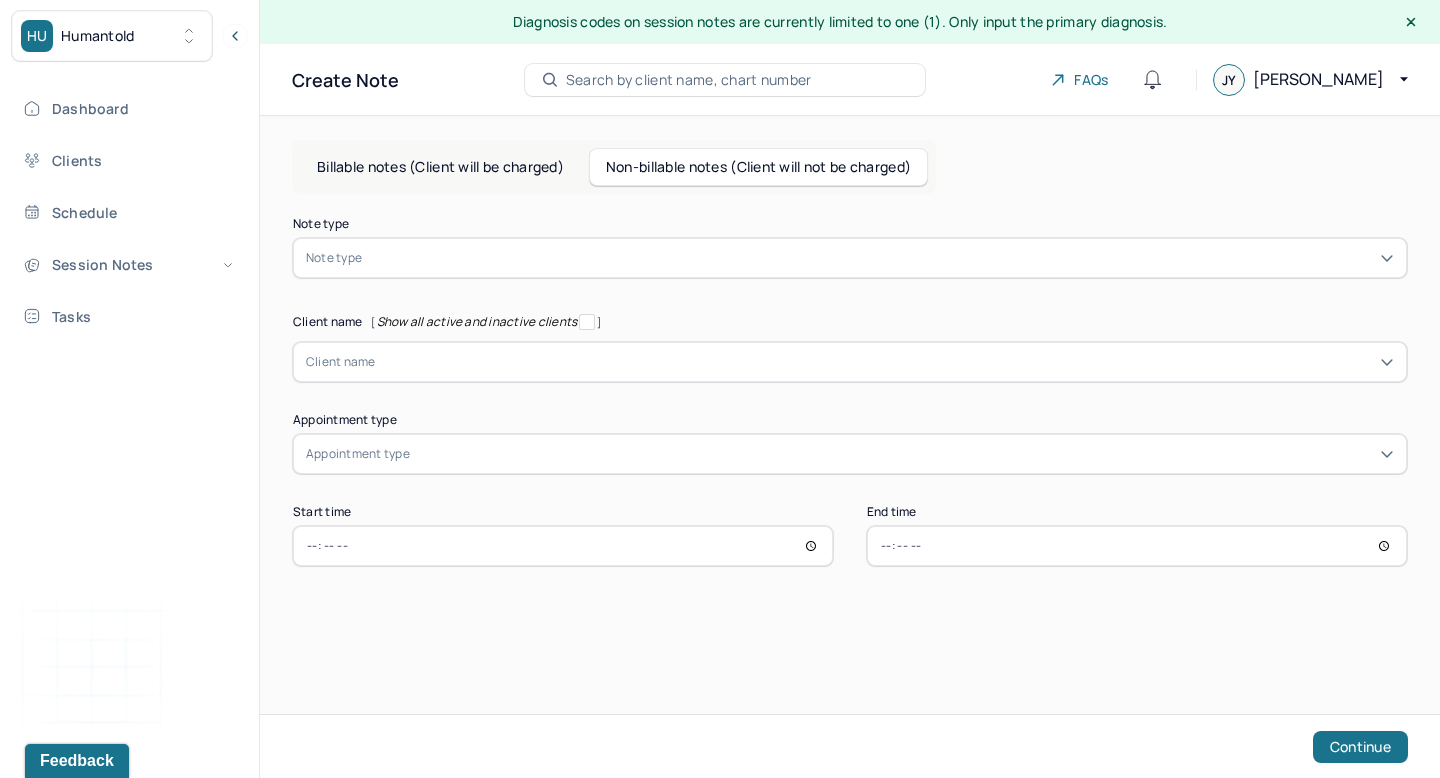 click on "Note type Note type Client name [ Show all active and inactive clients ] Client name Appointment type Appointment type Start time End time   Continue" at bounding box center [850, 392] 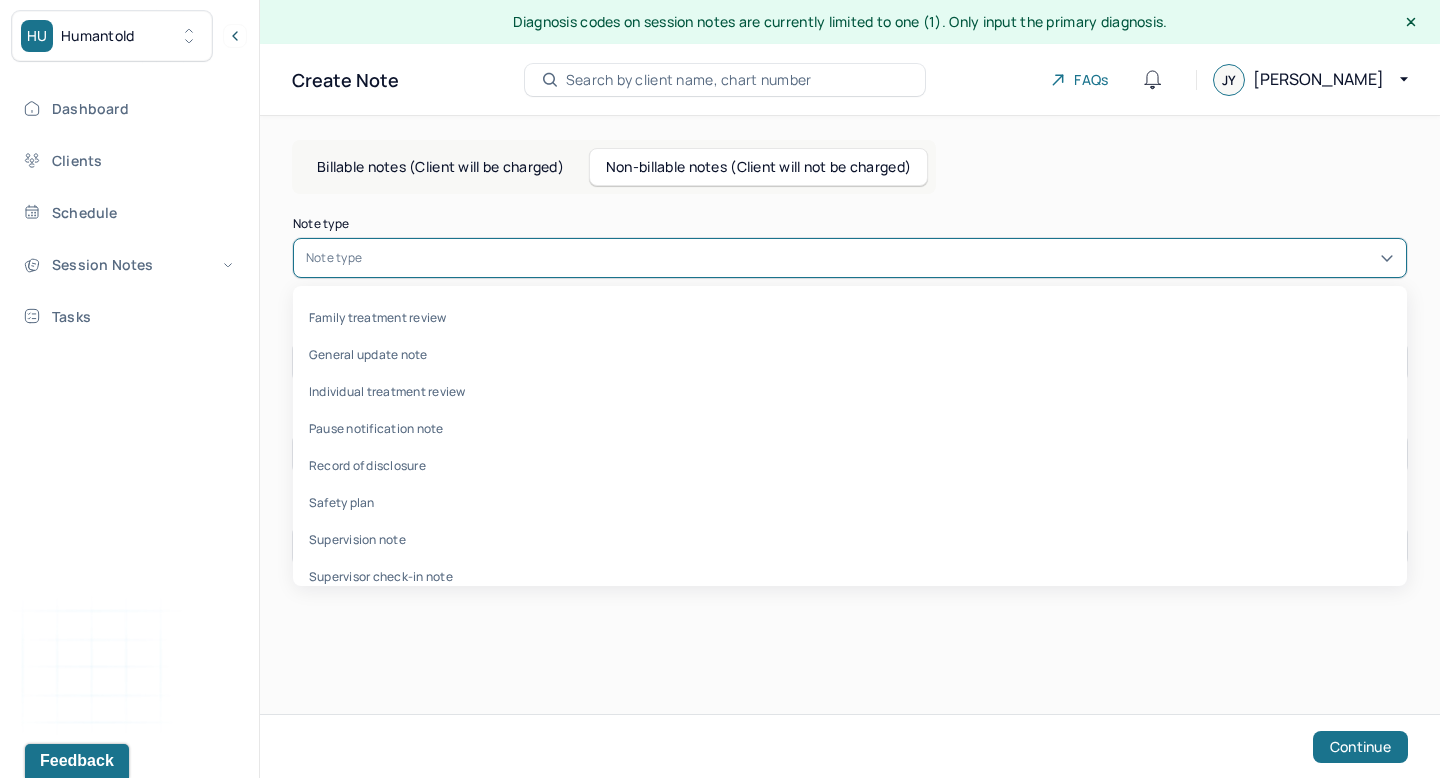 click at bounding box center [880, 258] 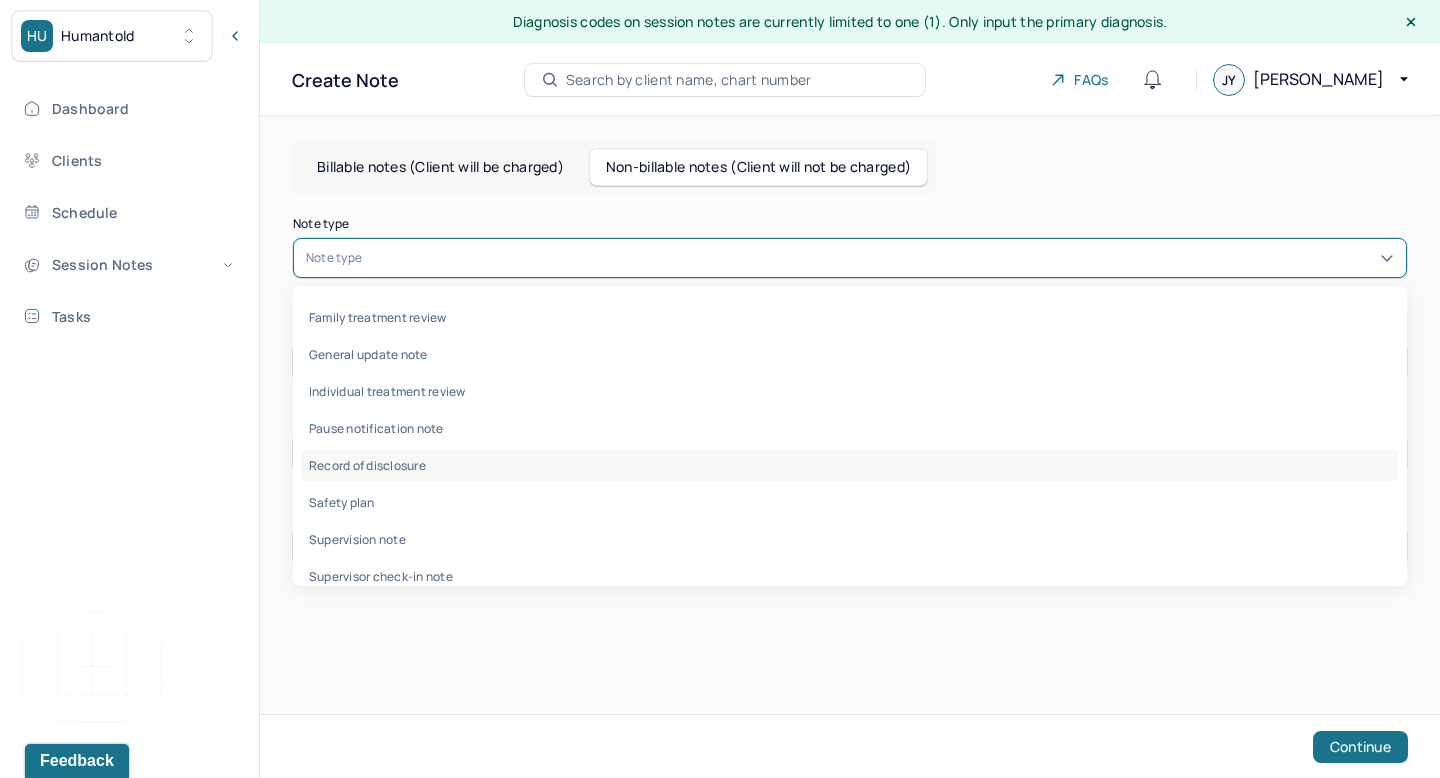 scroll, scrollTop: 59, scrollLeft: 0, axis: vertical 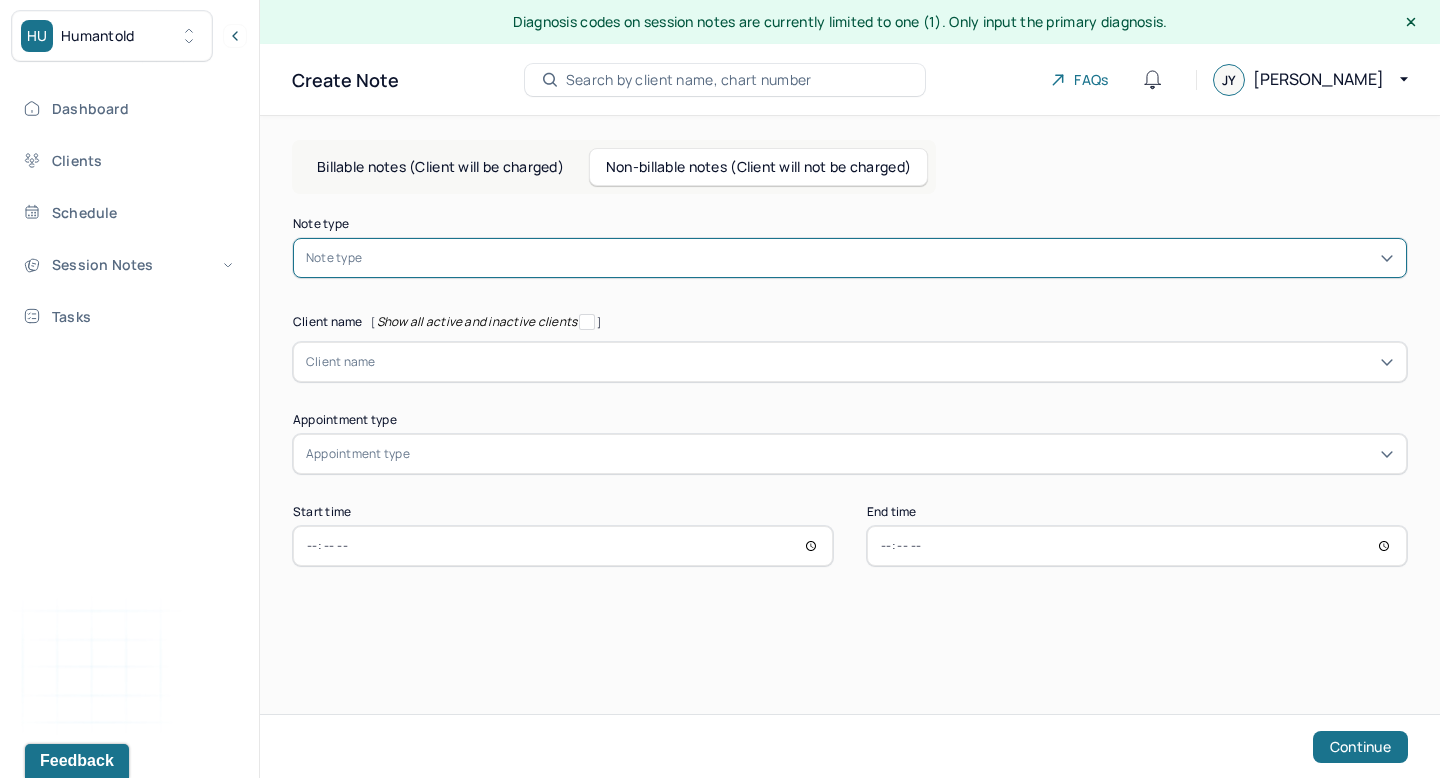 click on "Note type option , selected. Select is focused ,type to refine list, press Down to open the menu,  Note type Client name [ Show all active and inactive clients ] Client name Appointment type Appointment type Start time End time   Continue" at bounding box center (850, 392) 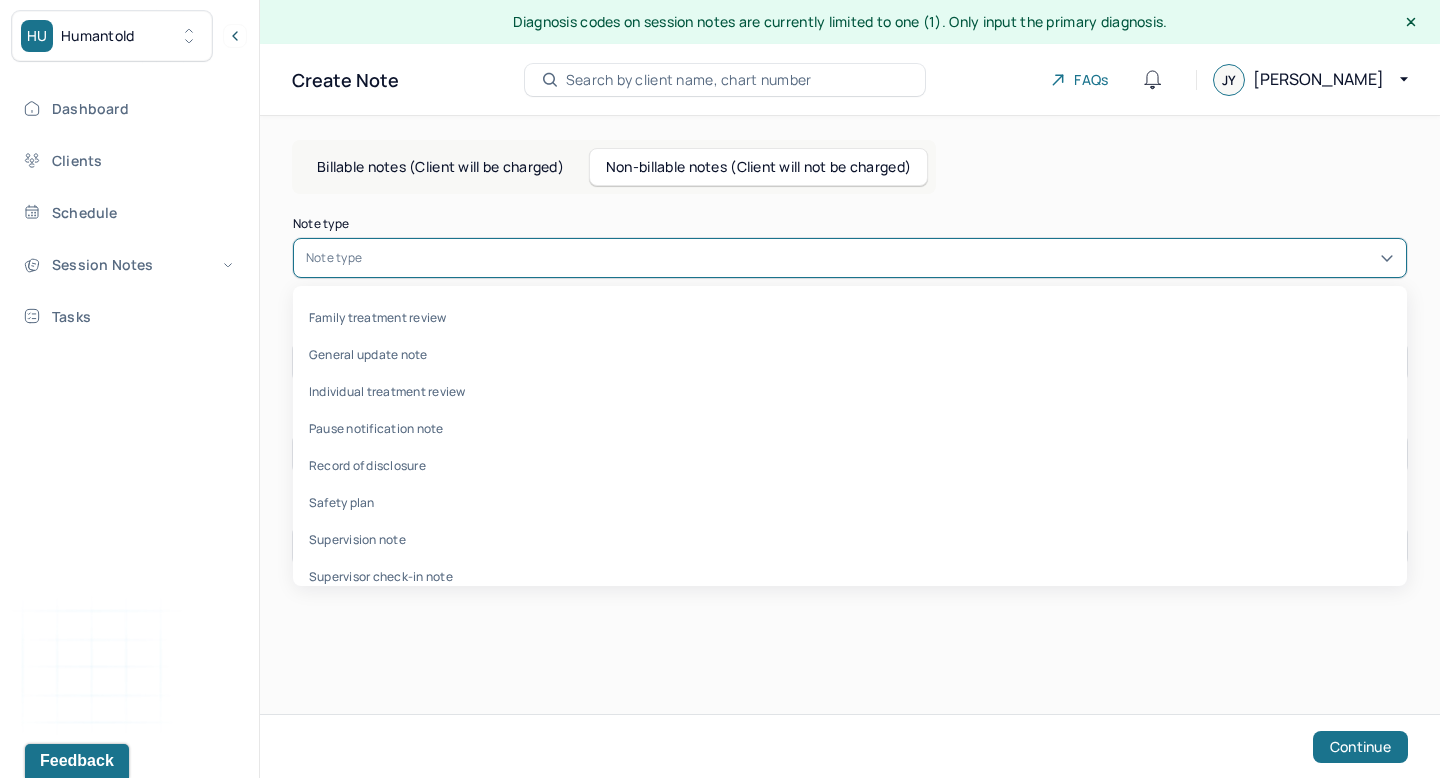 click on "Note type" at bounding box center [850, 258] 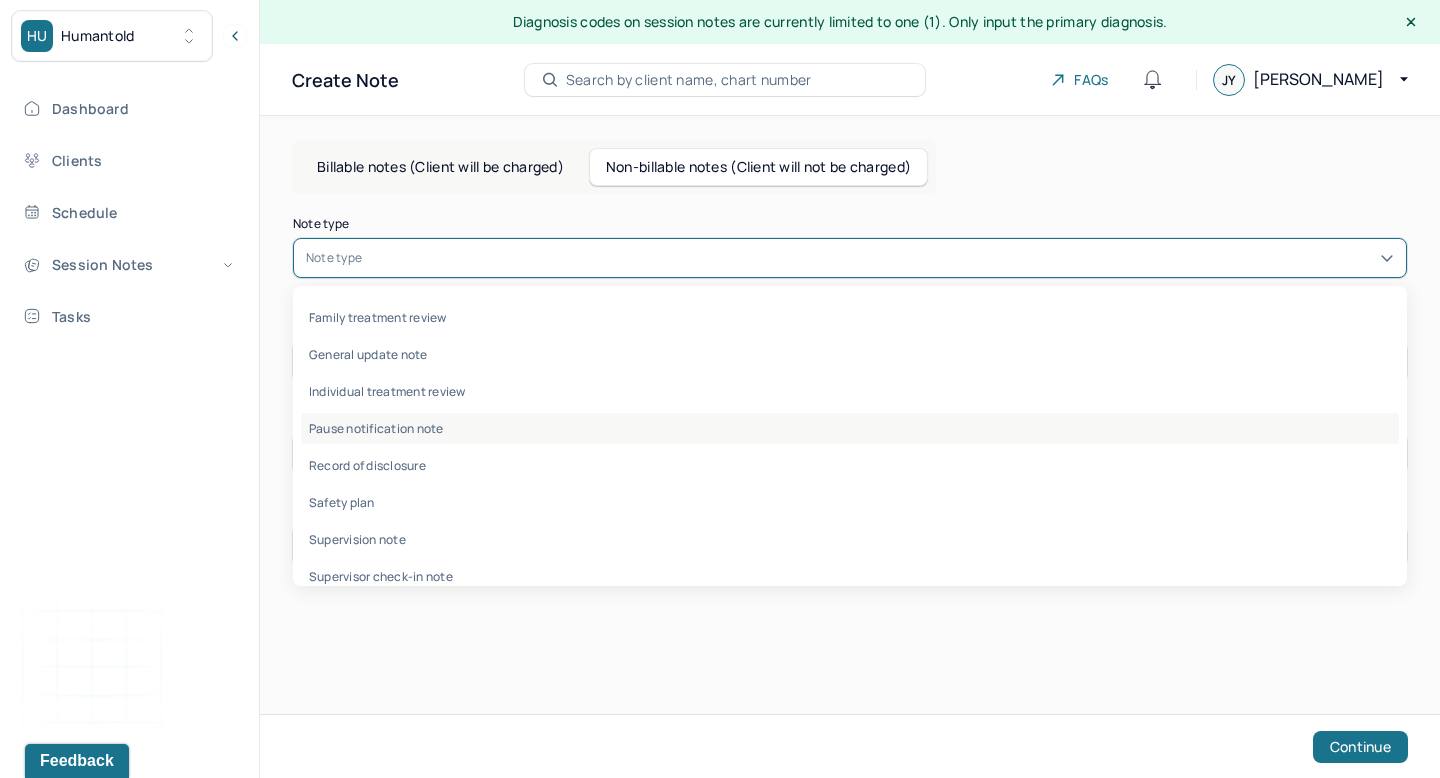 click on "Pause notification note" at bounding box center (850, 428) 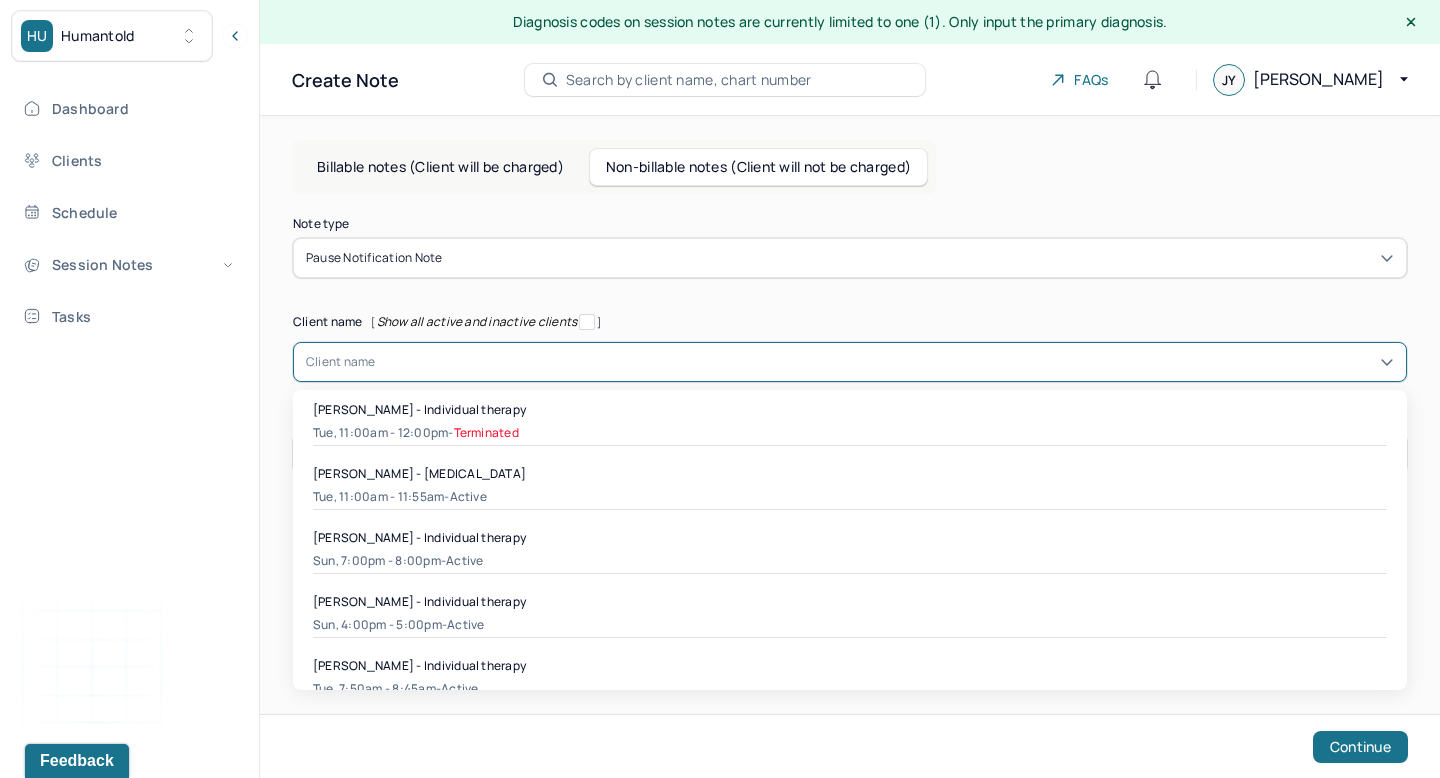 click at bounding box center (885, 362) 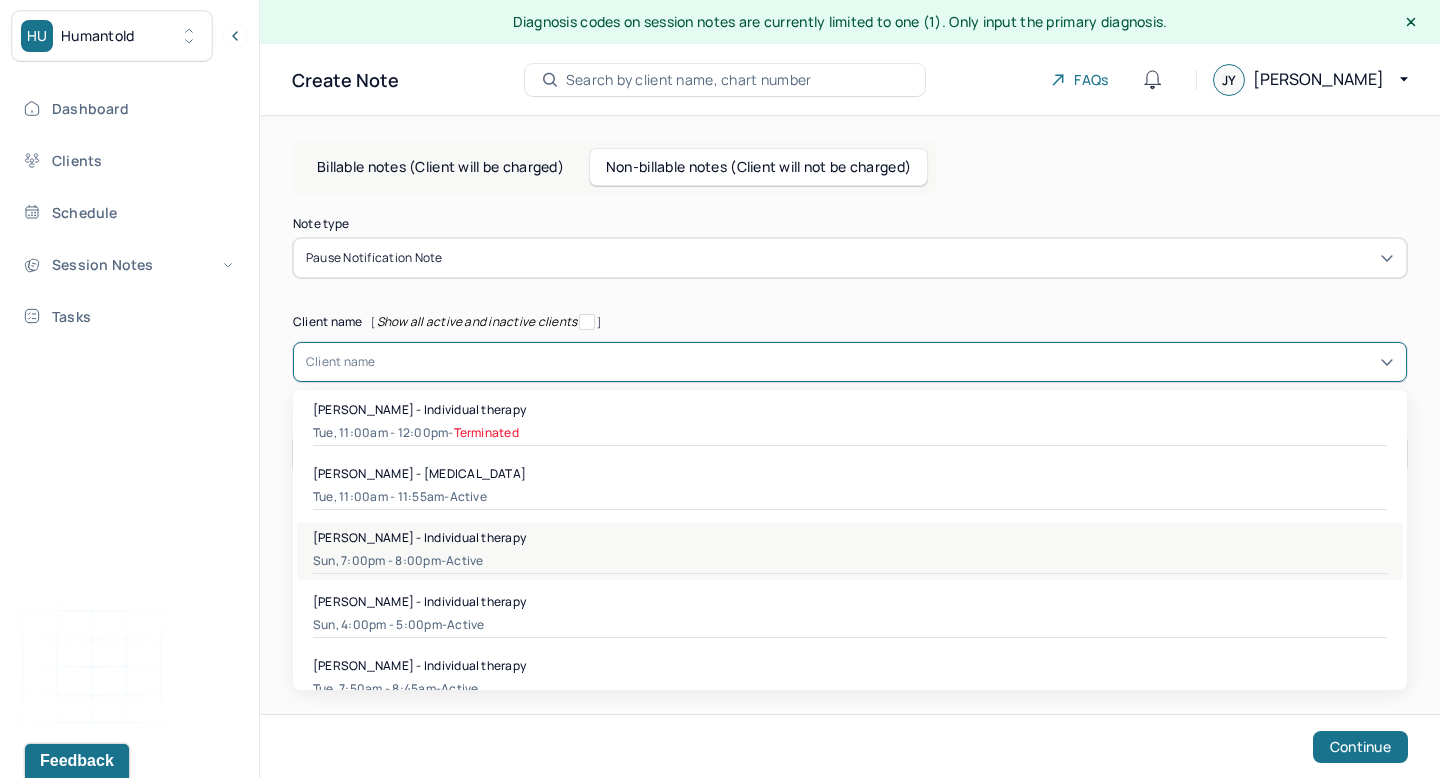 click on "Sun, 7:00pm - 8:00pm  -  active" at bounding box center (850, 561) 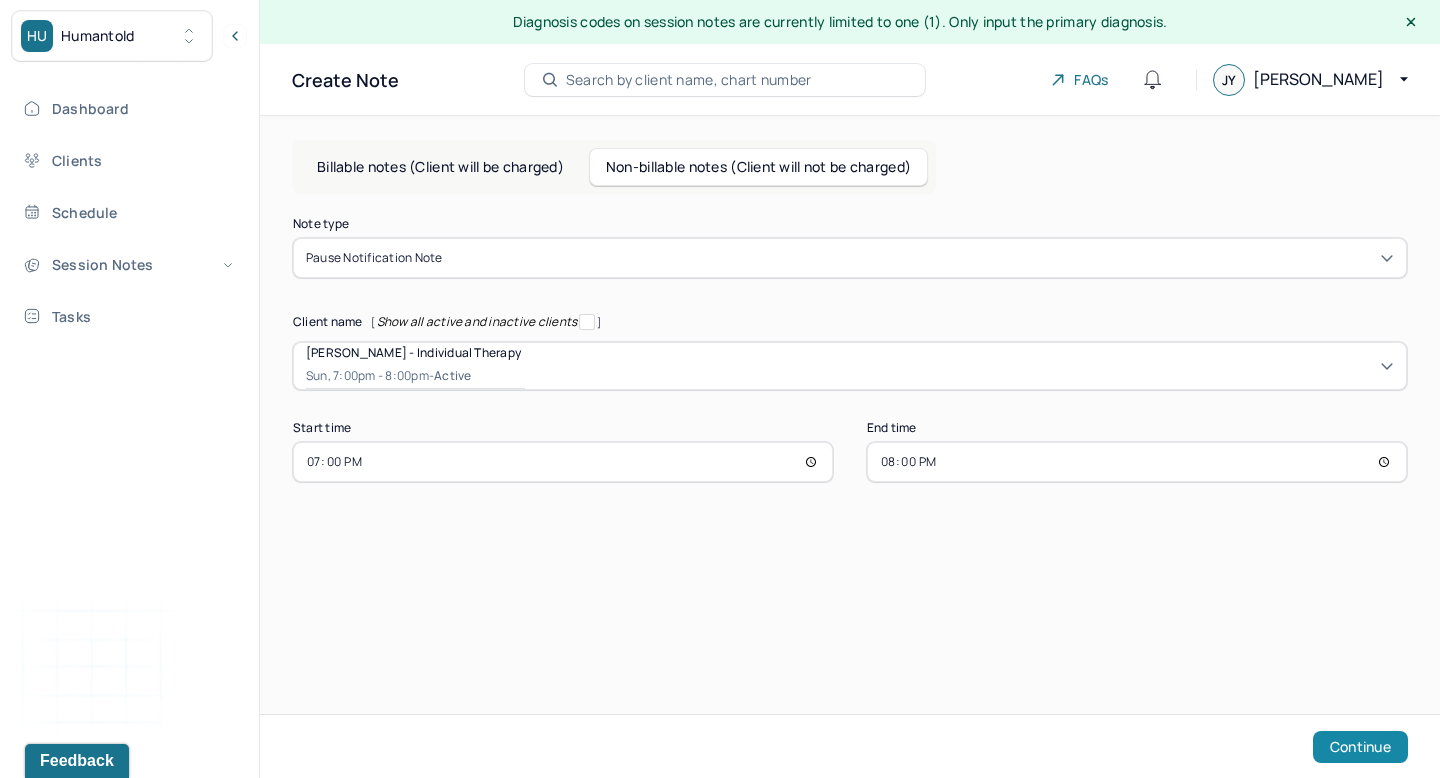 click on "Continue" at bounding box center [1360, 747] 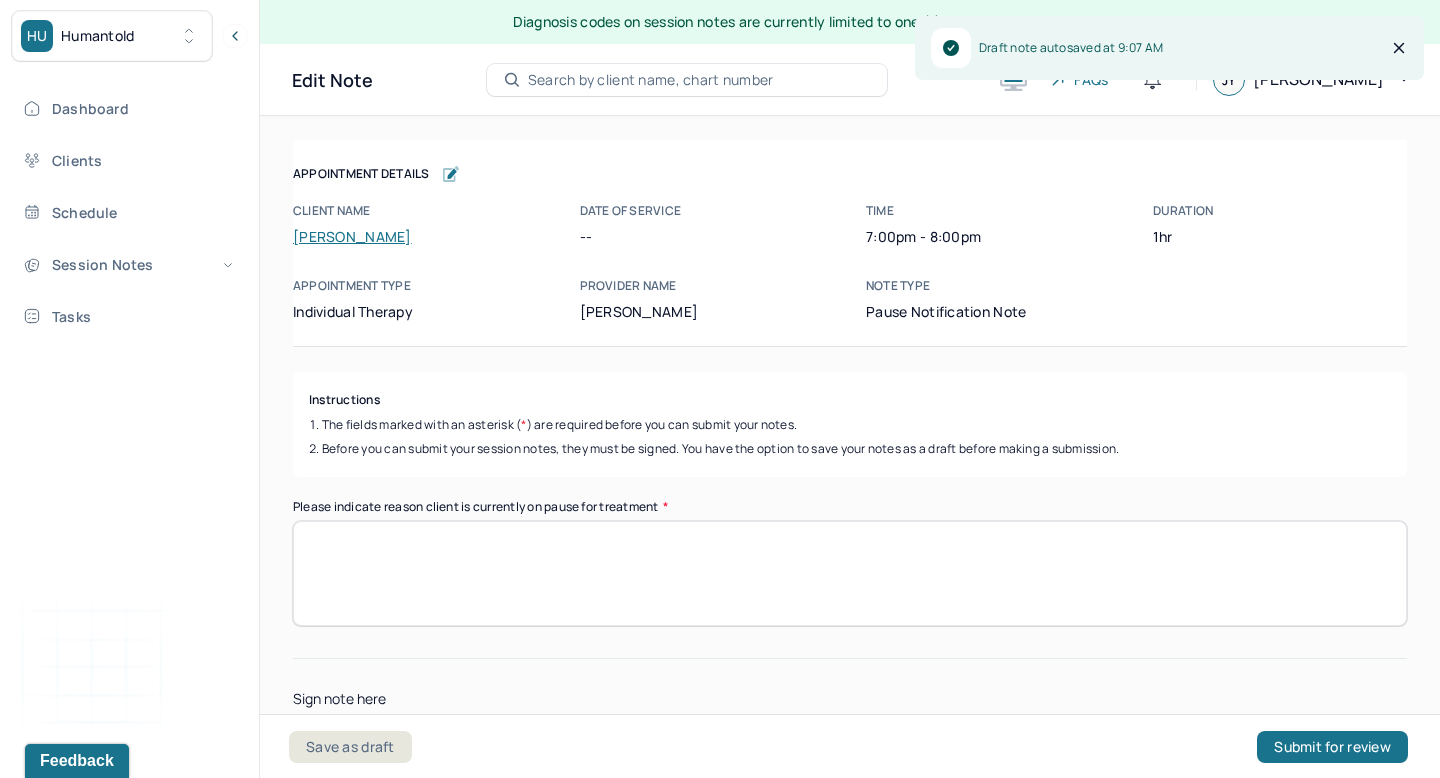 scroll, scrollTop: 147, scrollLeft: 0, axis: vertical 